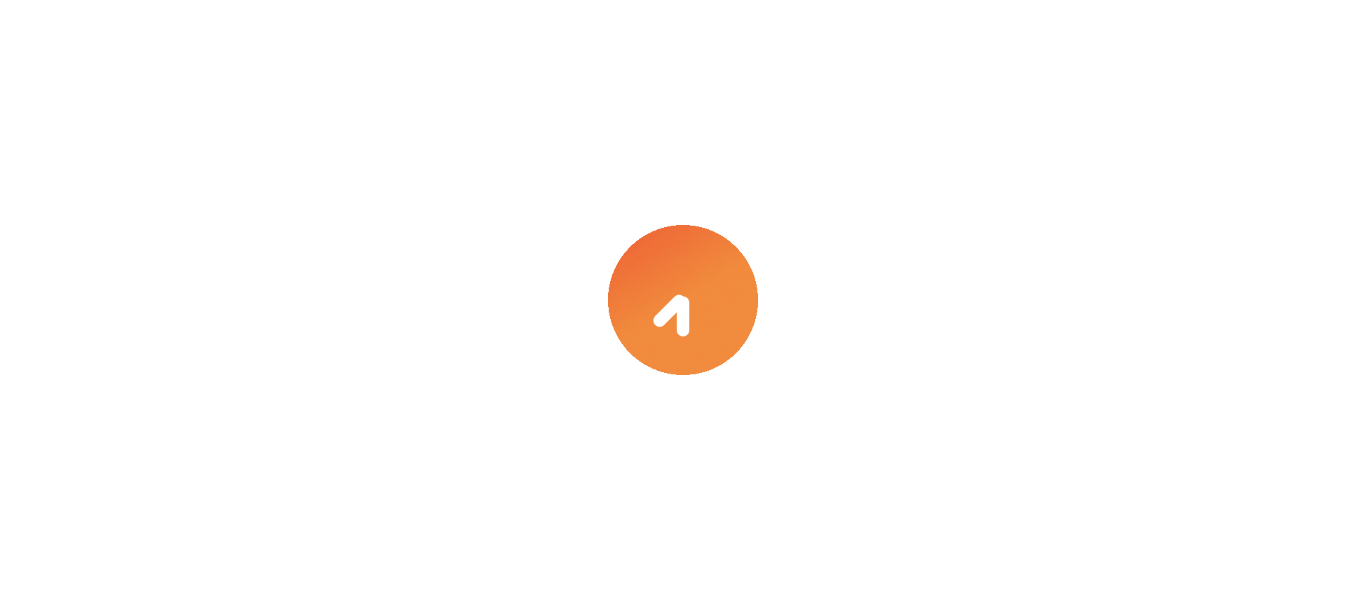scroll, scrollTop: 0, scrollLeft: 0, axis: both 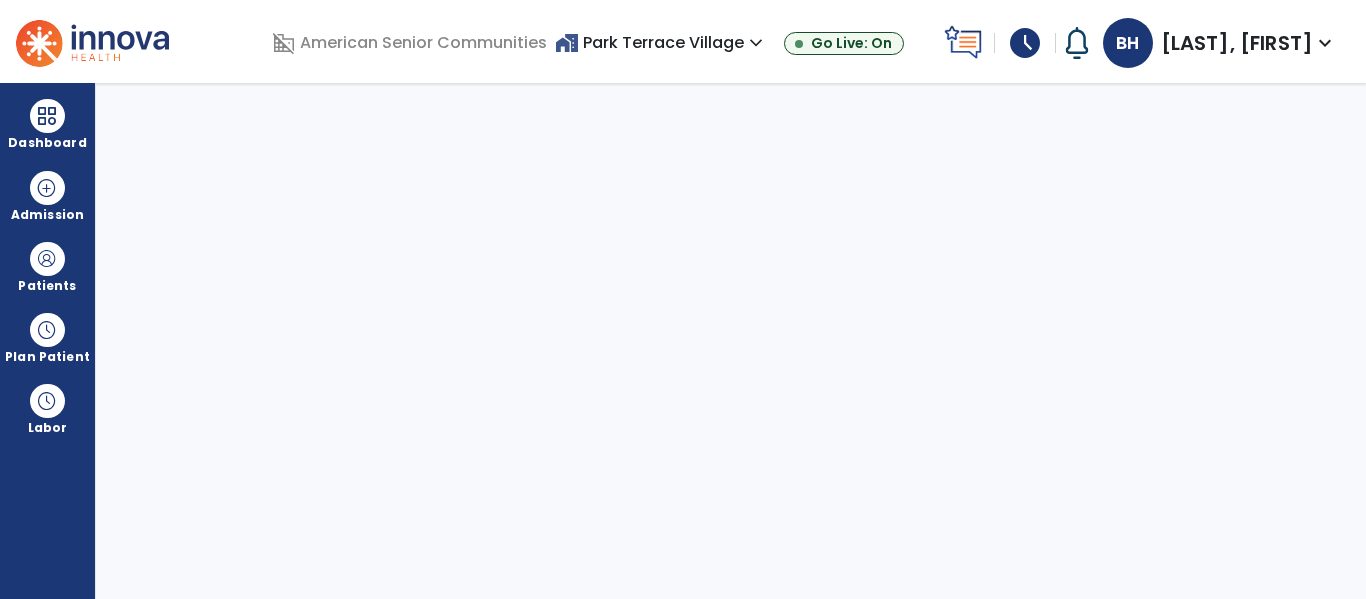 select on "****" 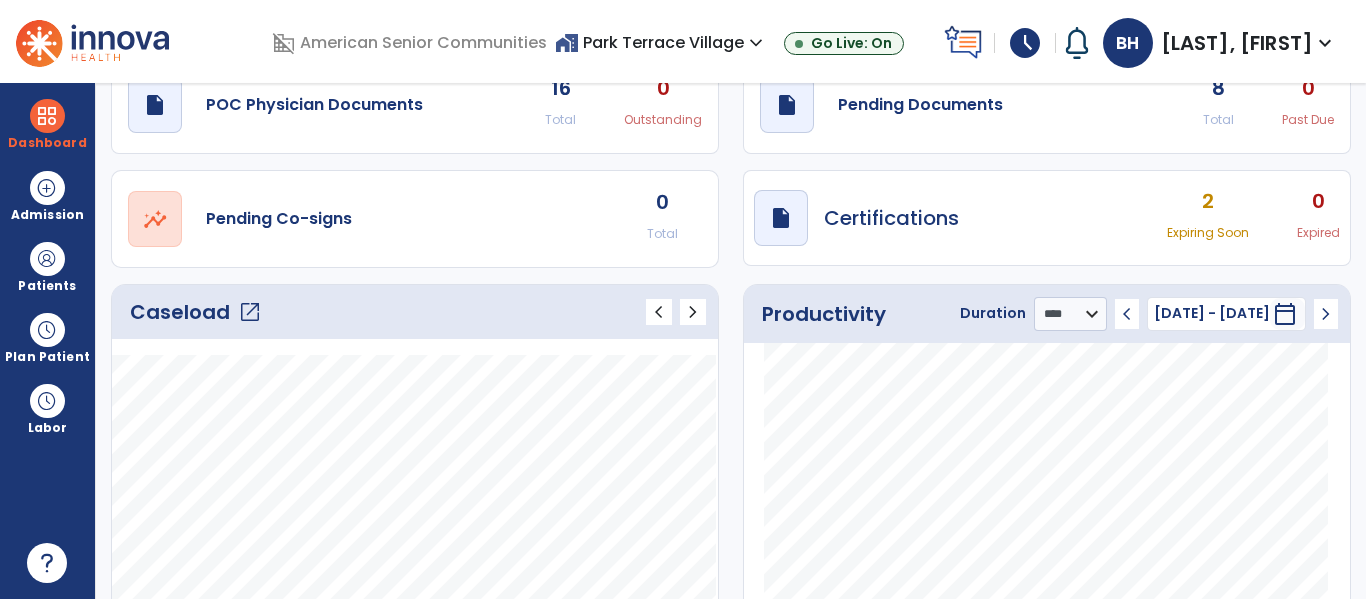 scroll, scrollTop: 80, scrollLeft: 0, axis: vertical 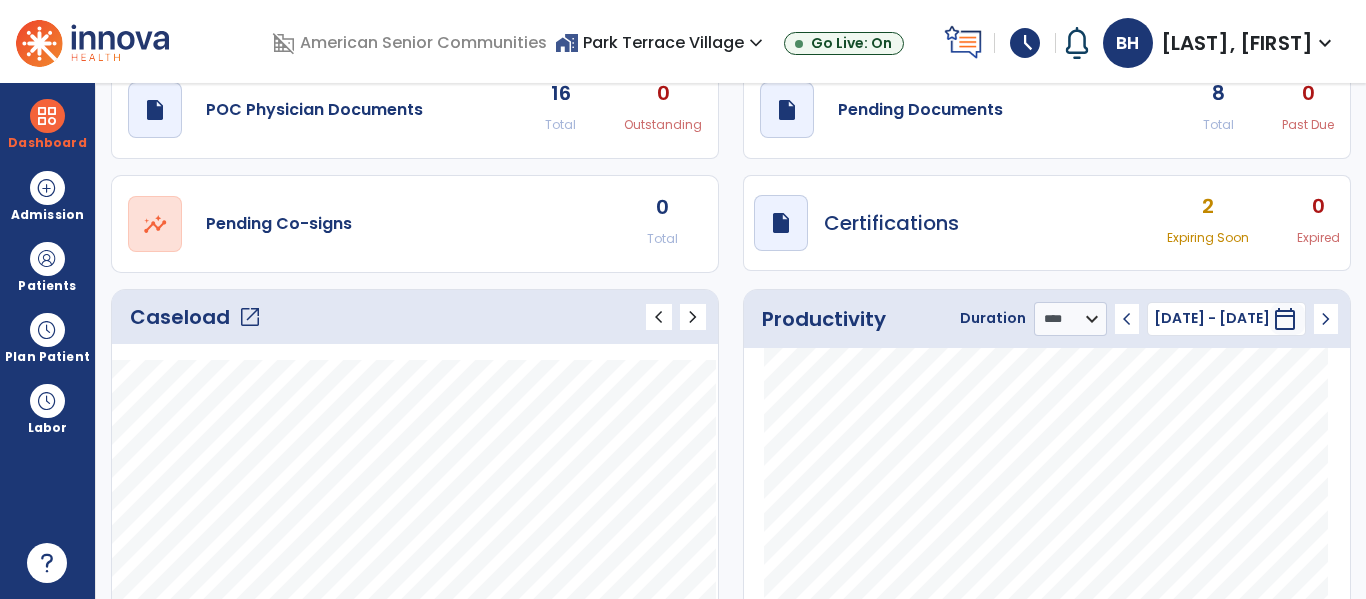 click on "open_in_new" 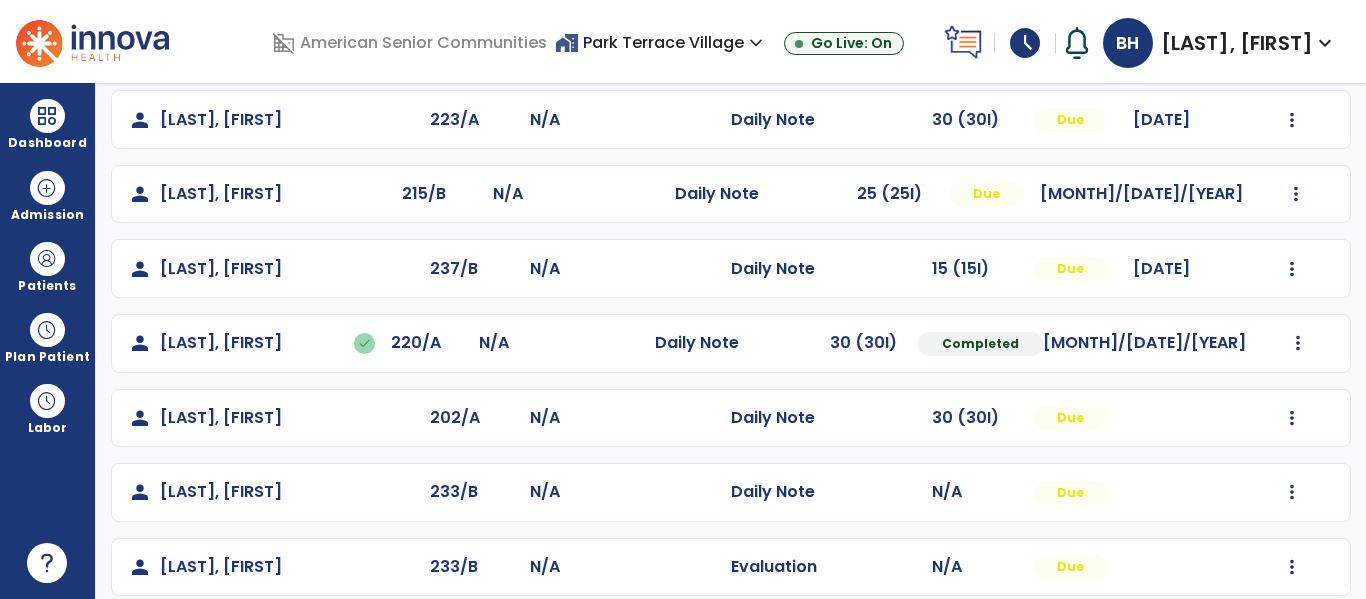 scroll, scrollTop: 246, scrollLeft: 0, axis: vertical 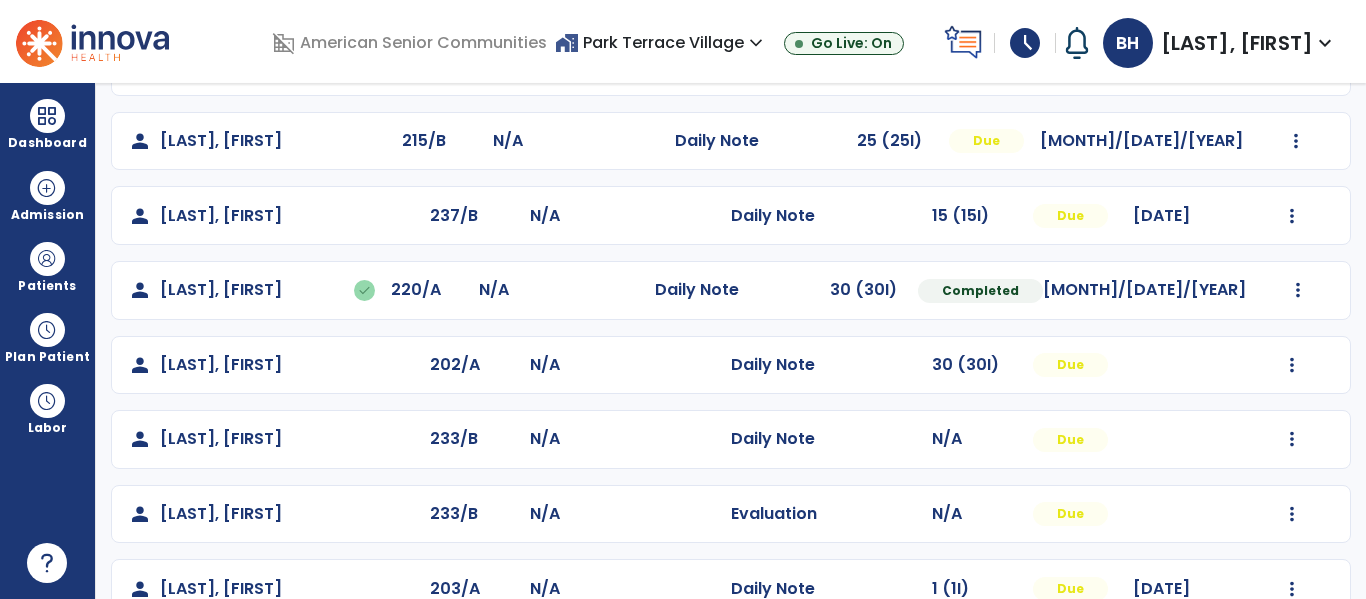 click on "person [LAST], [FIRST] done 227/B N/A Daily Note 30 (30I) Completed [MONTH]/[DATE]/[YEAR] Undo Visit Status Reset Note Open Document G + C Mins person [LAST], [FIRST] 223/A N/A Daily Note 30 (30I) Due [MONTH]/[DATE]/[YEAR] Mark Visit As Complete Reset Note Open Document G + C Mins person [LAST], [FIRST] 215/B N/A Daily Note 25 (25I) Due [MONTH]/[DATE]/[YEAR] Mark Visit As Complete Reset Note Open Document G + C Mins person [LAST], [FIRST] 237/B N/A Daily Note 15 (15I) Due [MONTH]/[DATE]/[YEAR] Mark Visit As Complete Reset Note Open Document G + C Mins person [LAST], [FIRST] done 220/A N/A Daily Note 30 (30I) Completed [MONTH]/[DATE]/[YEAR] Undo Visit Status Reset Note Open Document G + C Mins person [LAST], [FIRST] 202/A N/A Daily Note 30 (30I) Due Mark Visit As Complete Reset Note Open Document G + C Mins person [LAST], [FIRST] 233/B N/A Daily Note N/A Due Mark Visit As Complete Reset Note Open Document G + C Mins person [LAST], [FIRST] 233/B N/A" 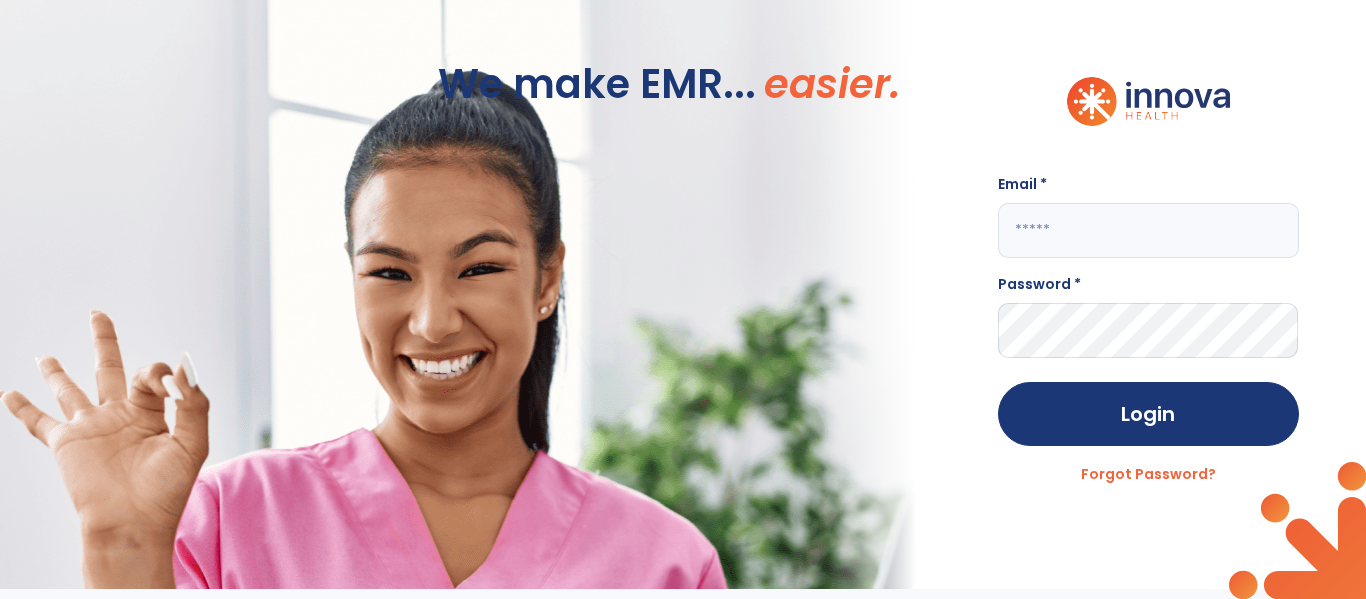 scroll, scrollTop: 0, scrollLeft: 0, axis: both 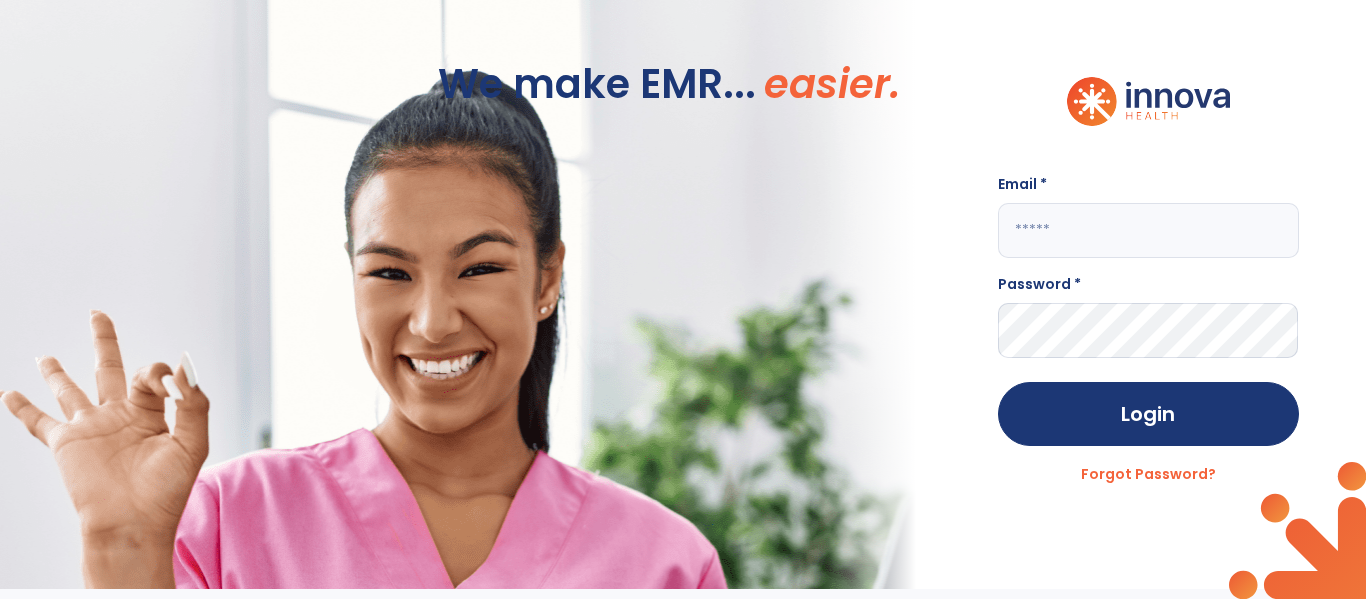 click 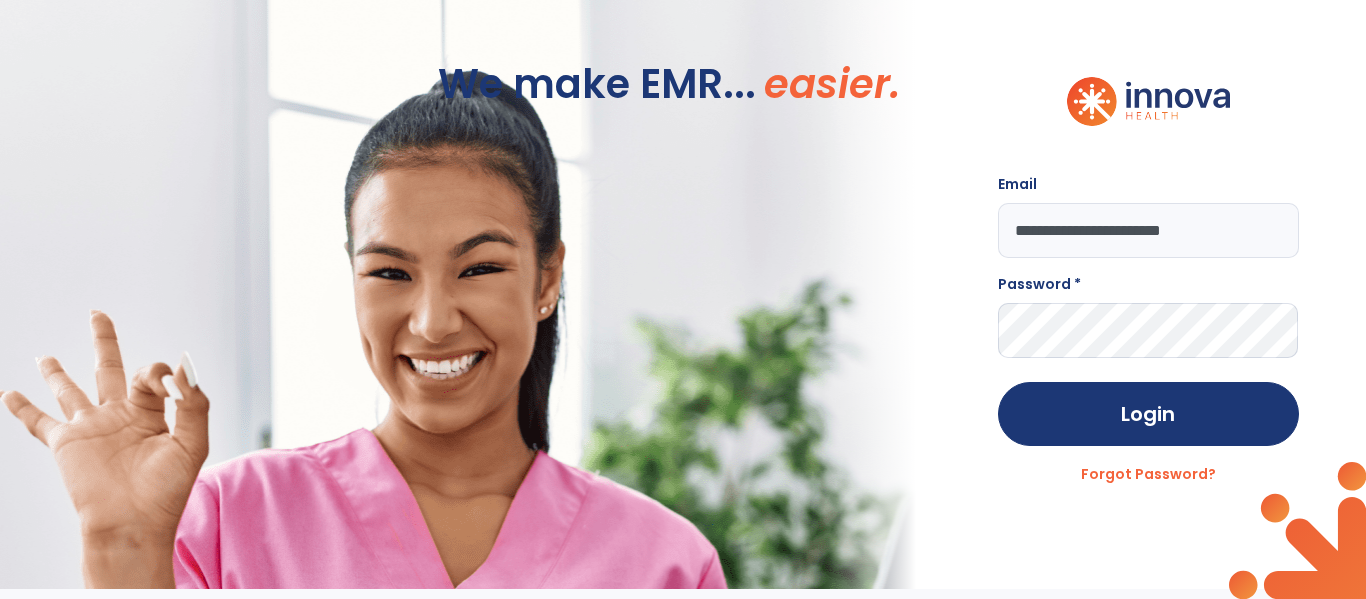 type on "**********" 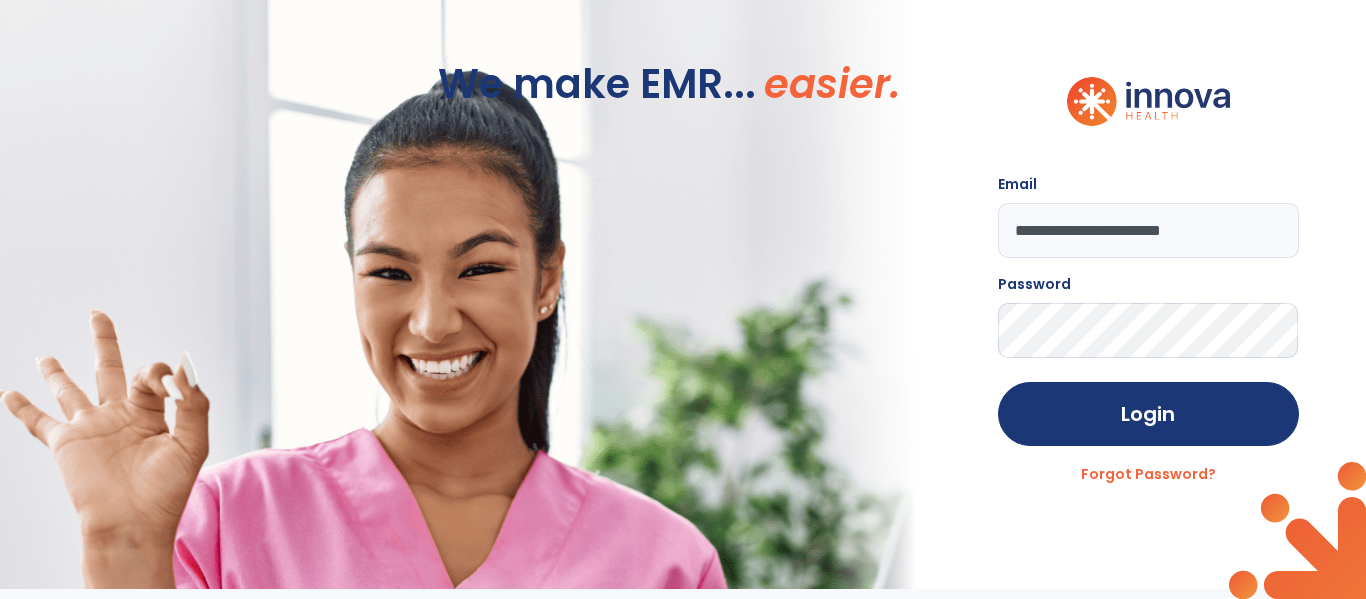 click on "Login" 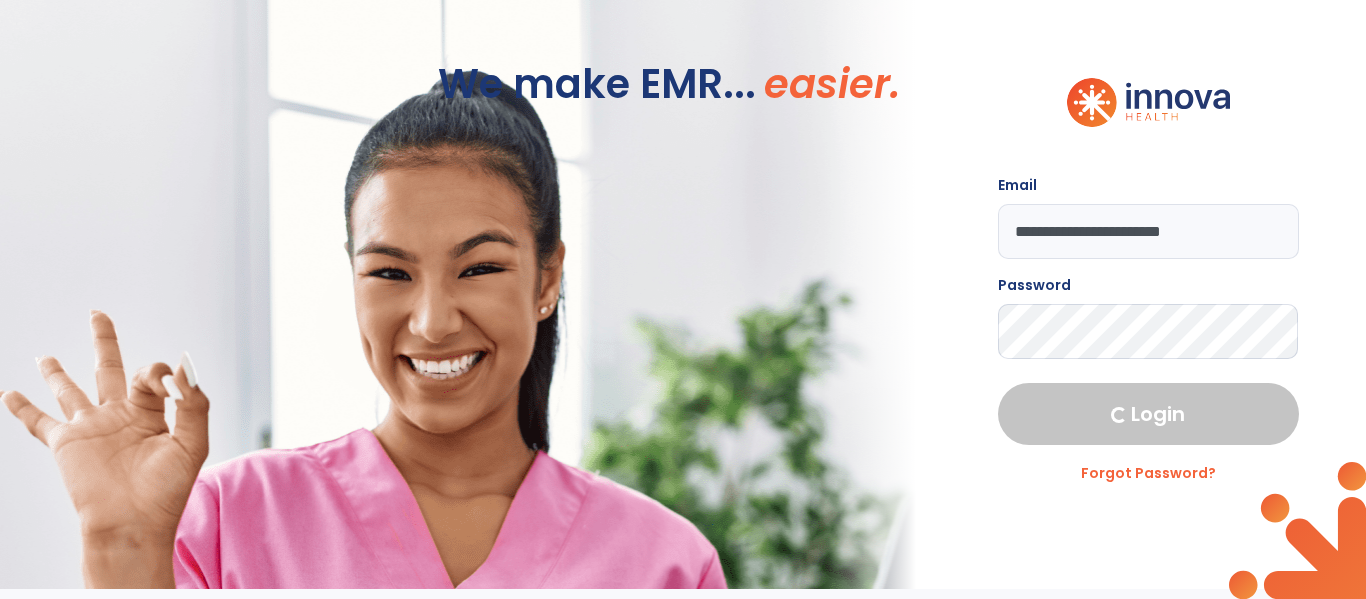 select on "****" 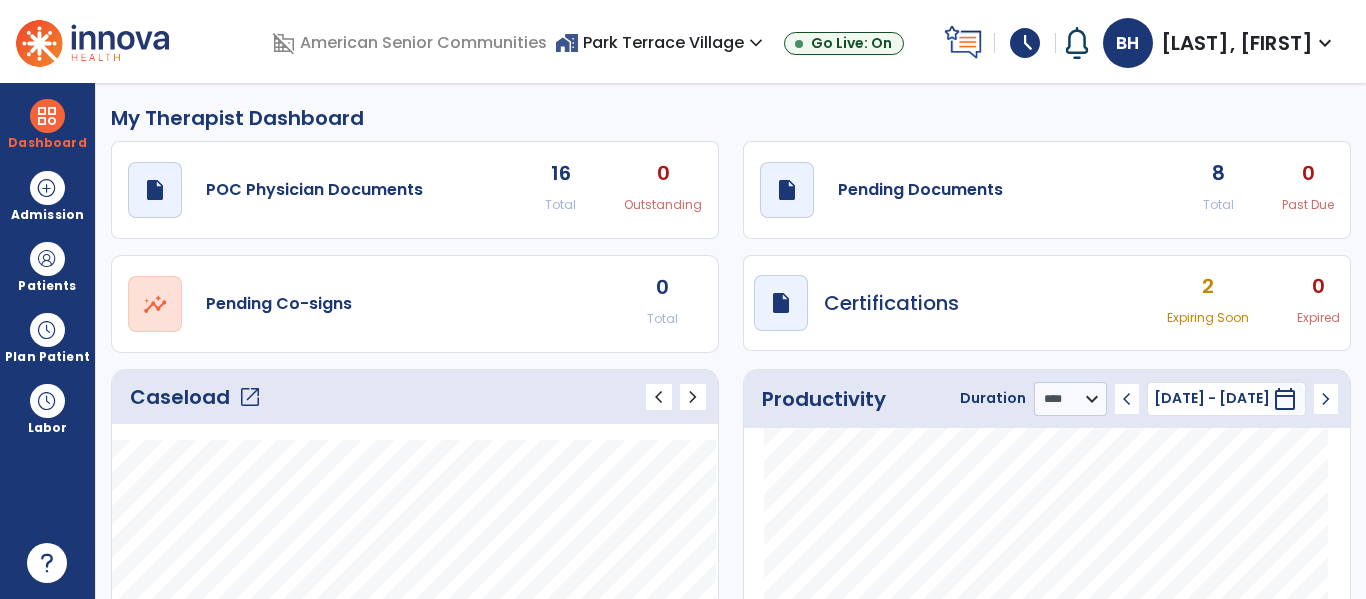 click on "open_in_new" 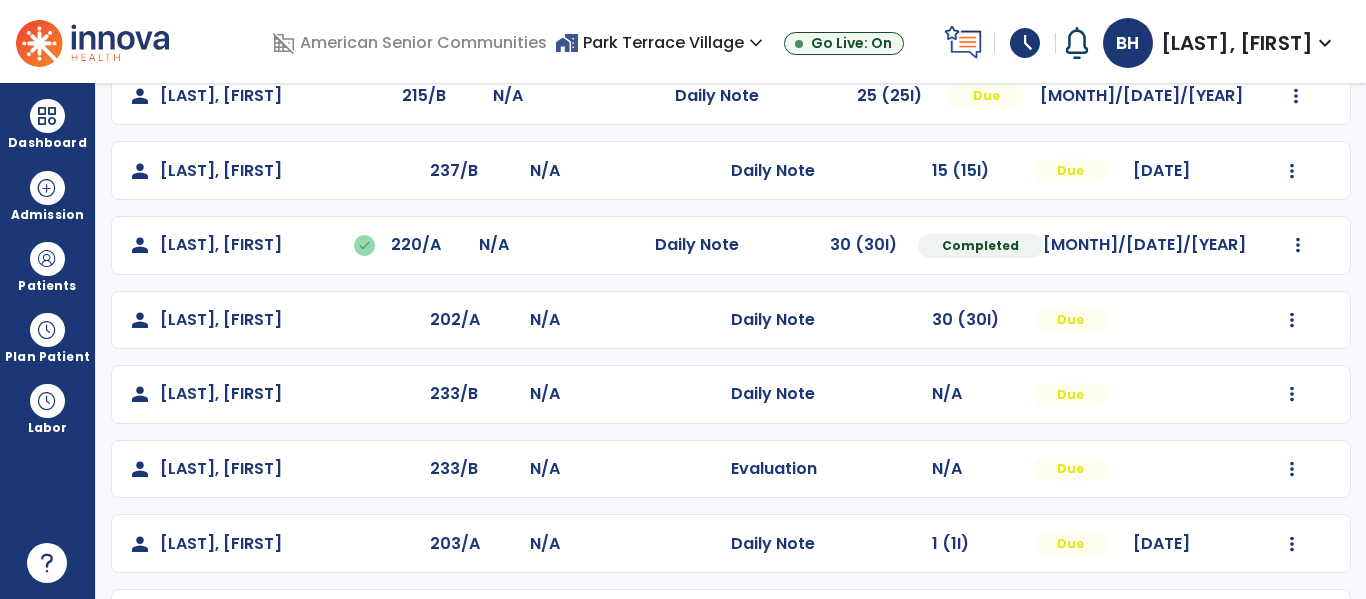 scroll, scrollTop: 344, scrollLeft: 0, axis: vertical 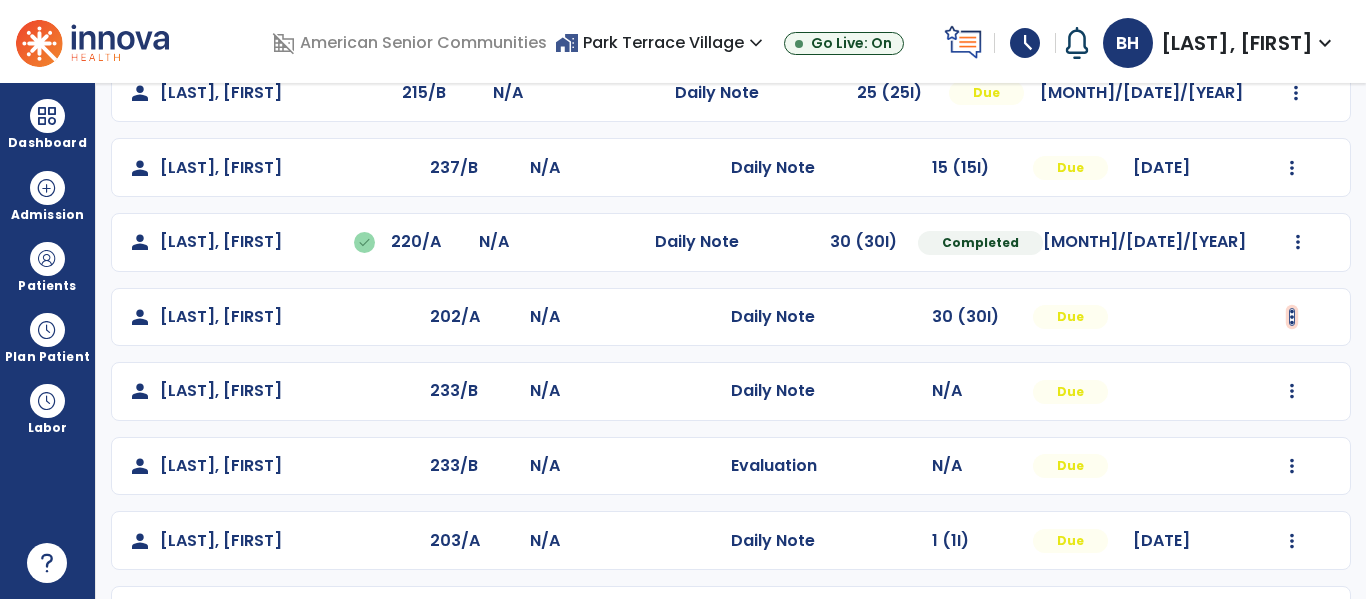 click at bounding box center [1293, -56] 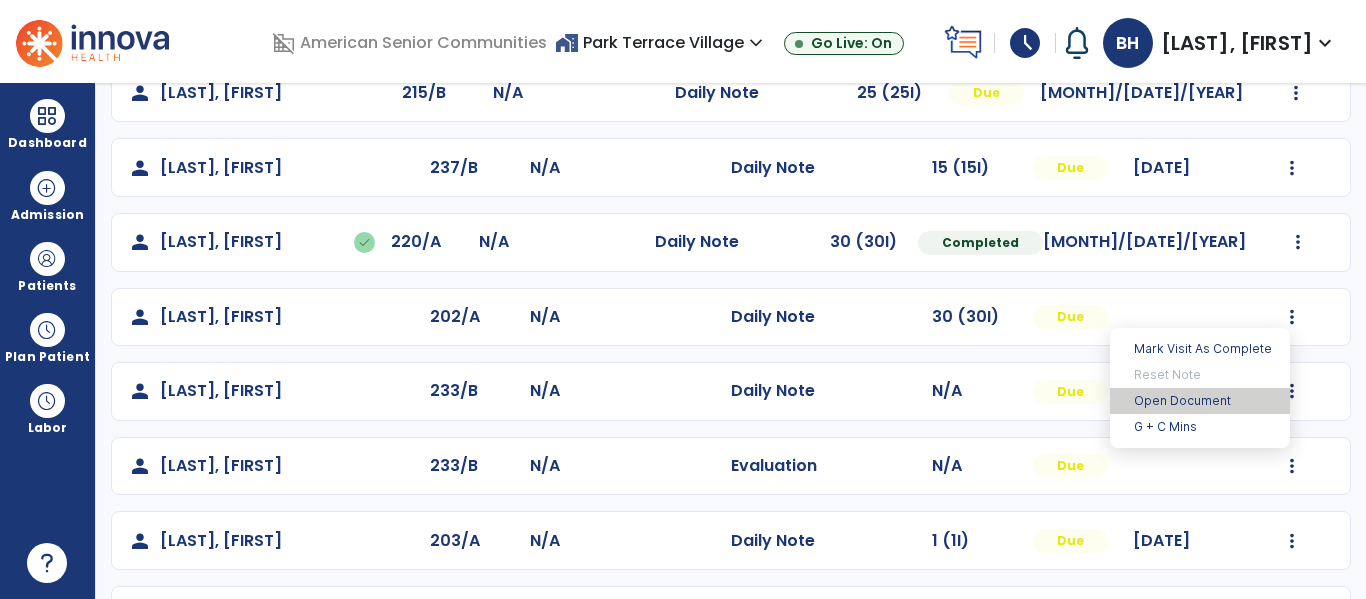 click on "Open Document" at bounding box center (1200, 401) 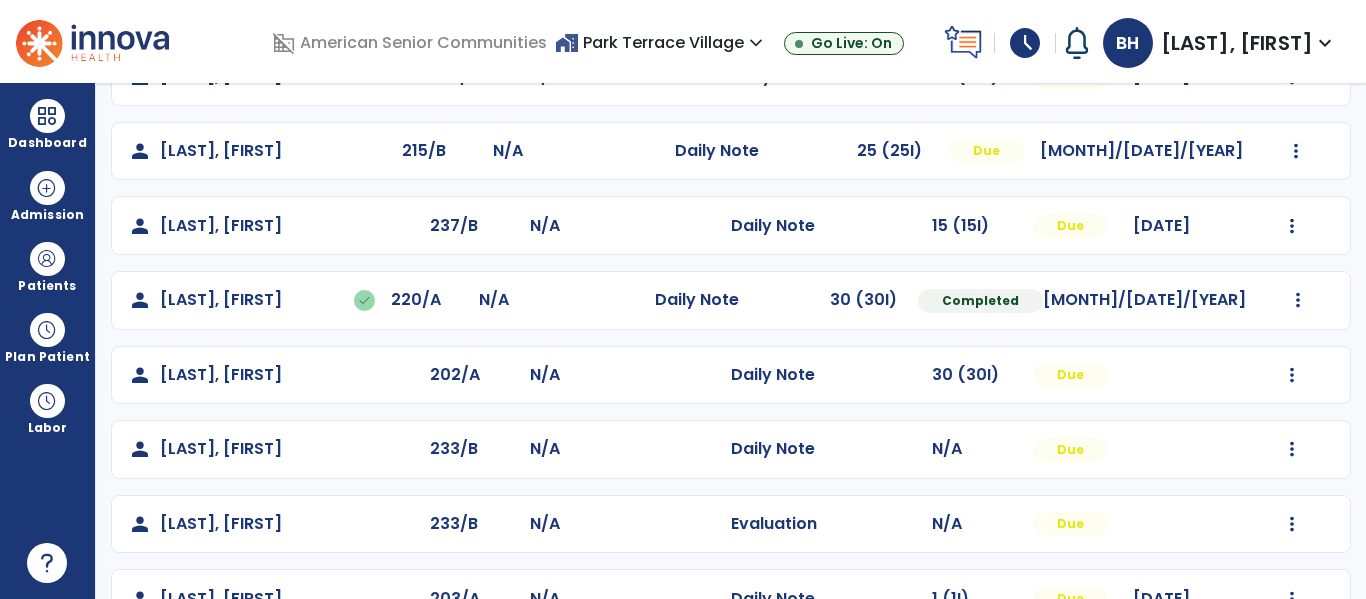 scroll, scrollTop: 289, scrollLeft: 0, axis: vertical 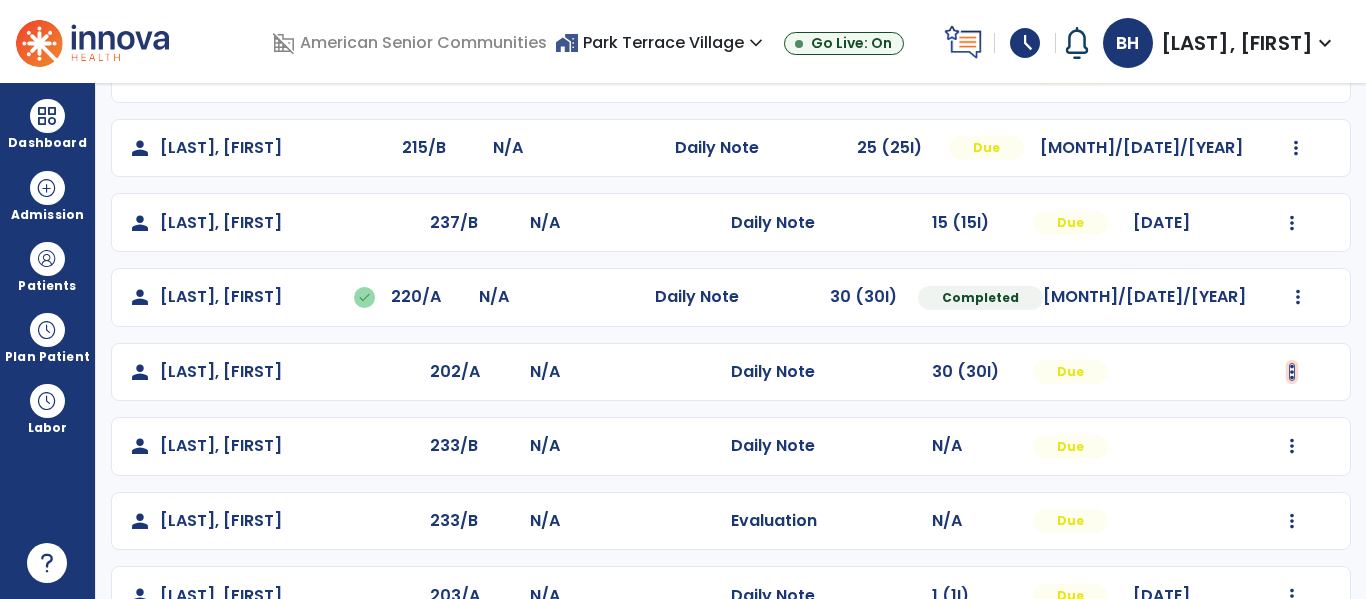 click at bounding box center [1293, -1] 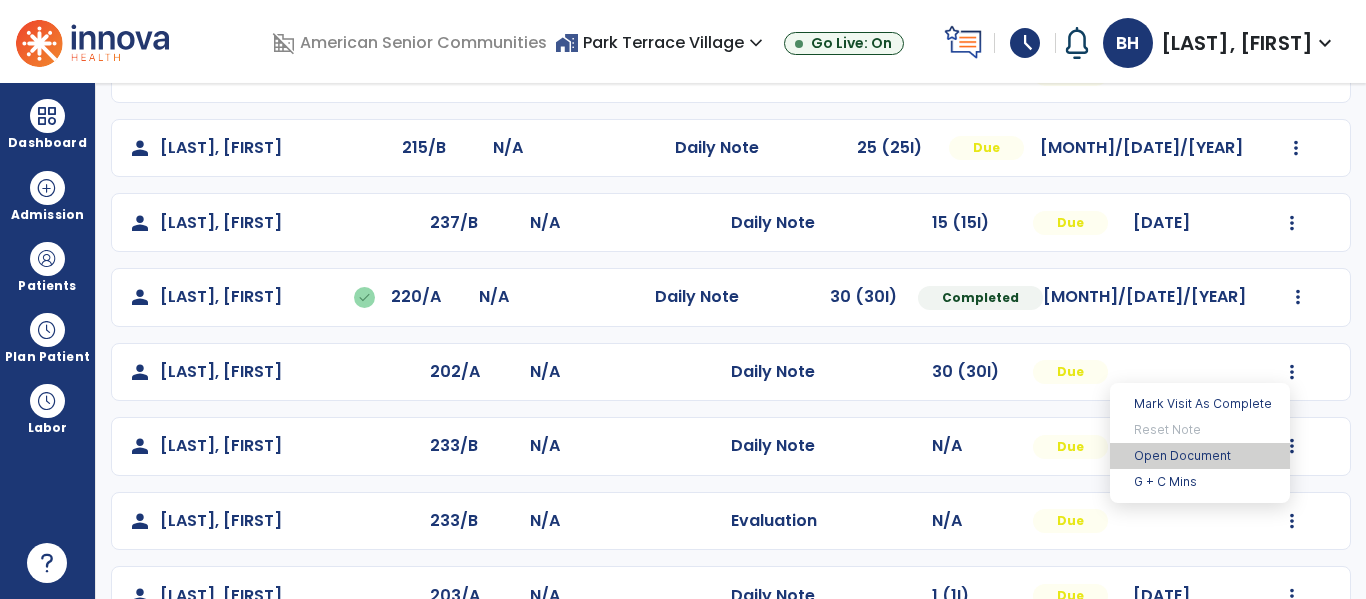 click on "Open Document" at bounding box center [1200, 456] 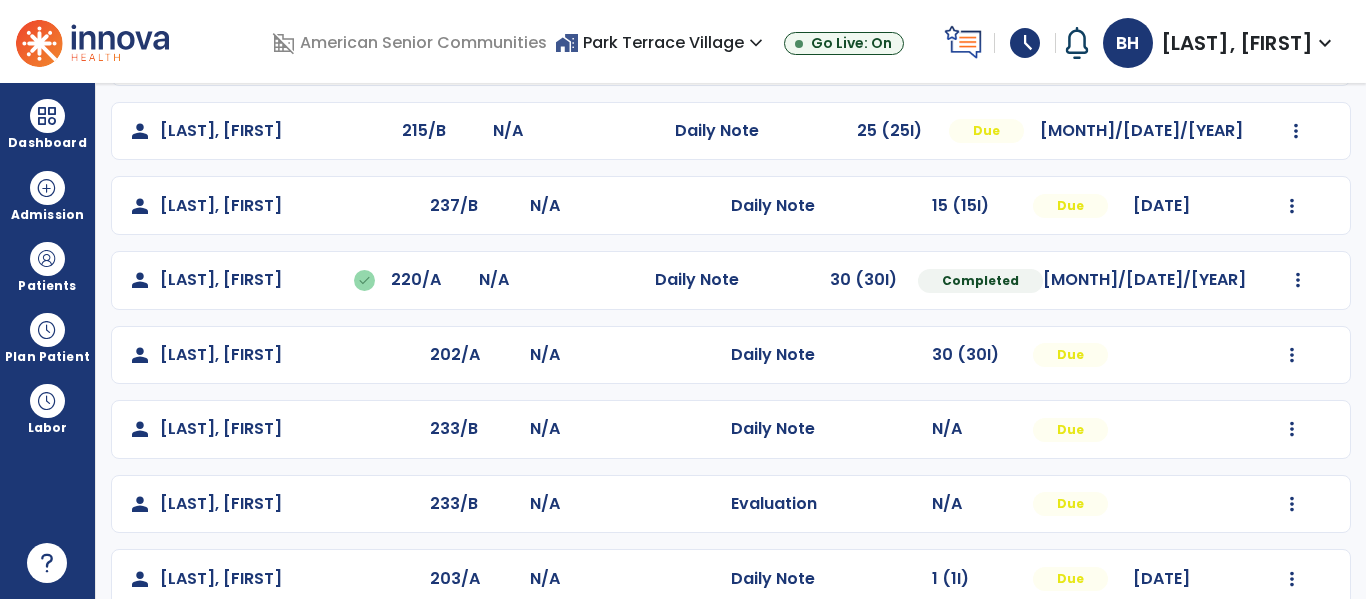 scroll, scrollTop: 308, scrollLeft: 0, axis: vertical 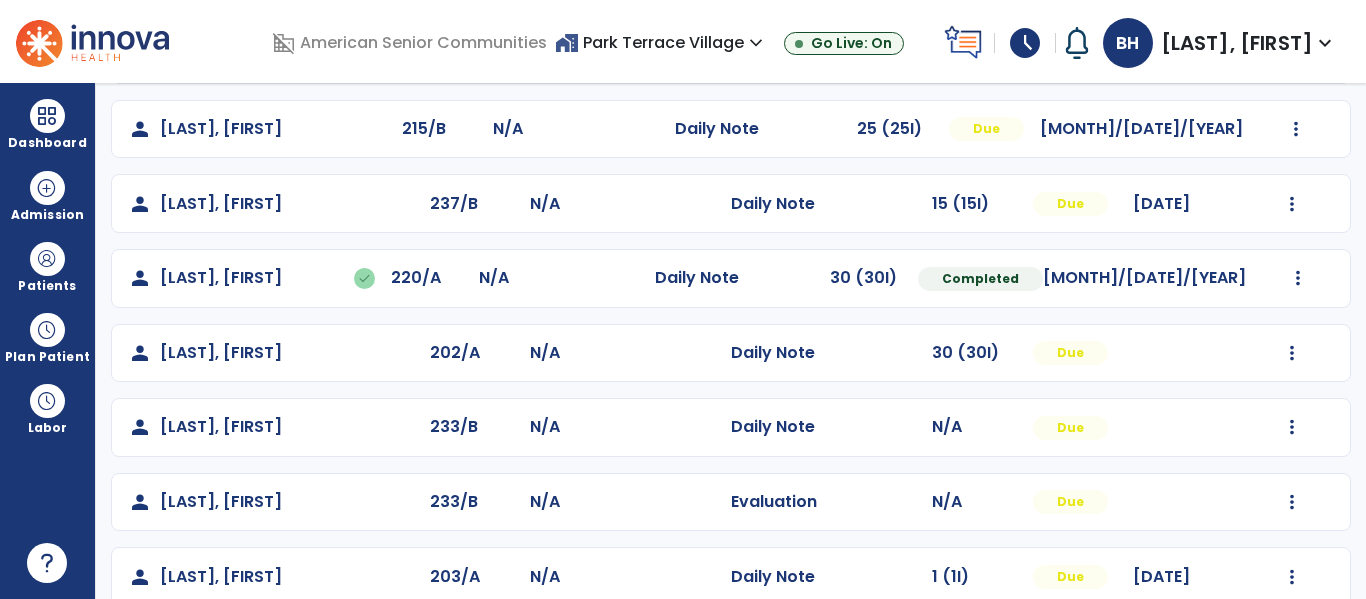 click on "Mark Visit As Complete   Reset Note   Open Document   G + C Mins" 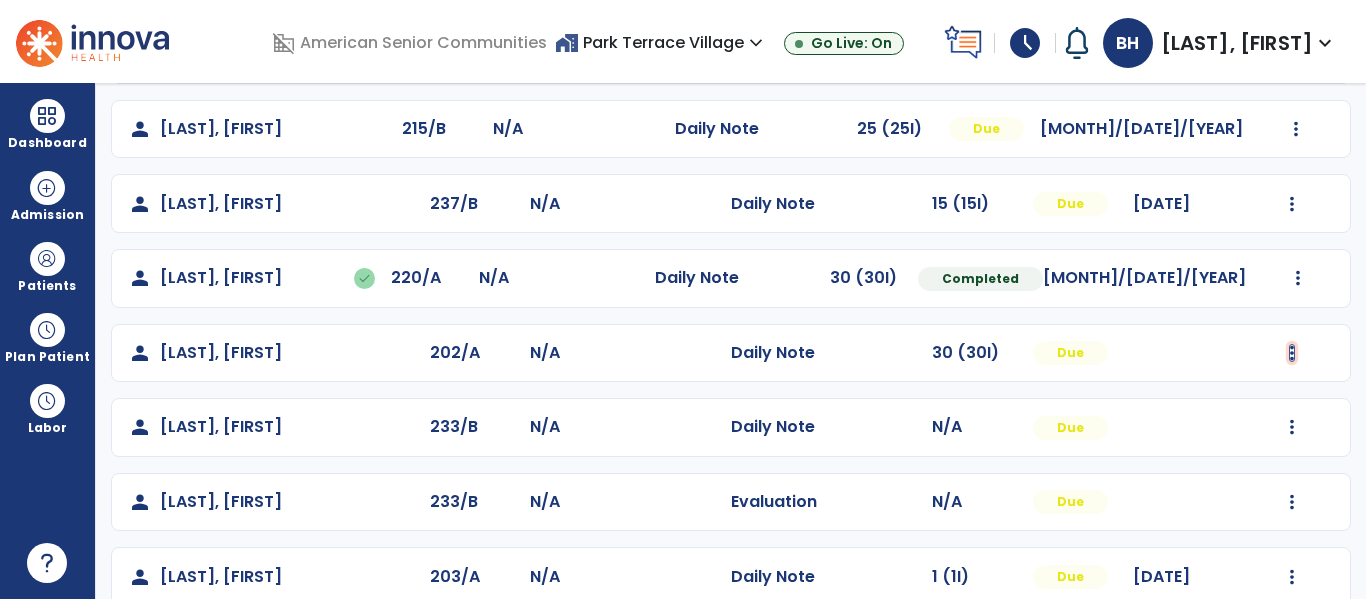 click at bounding box center [1293, -20] 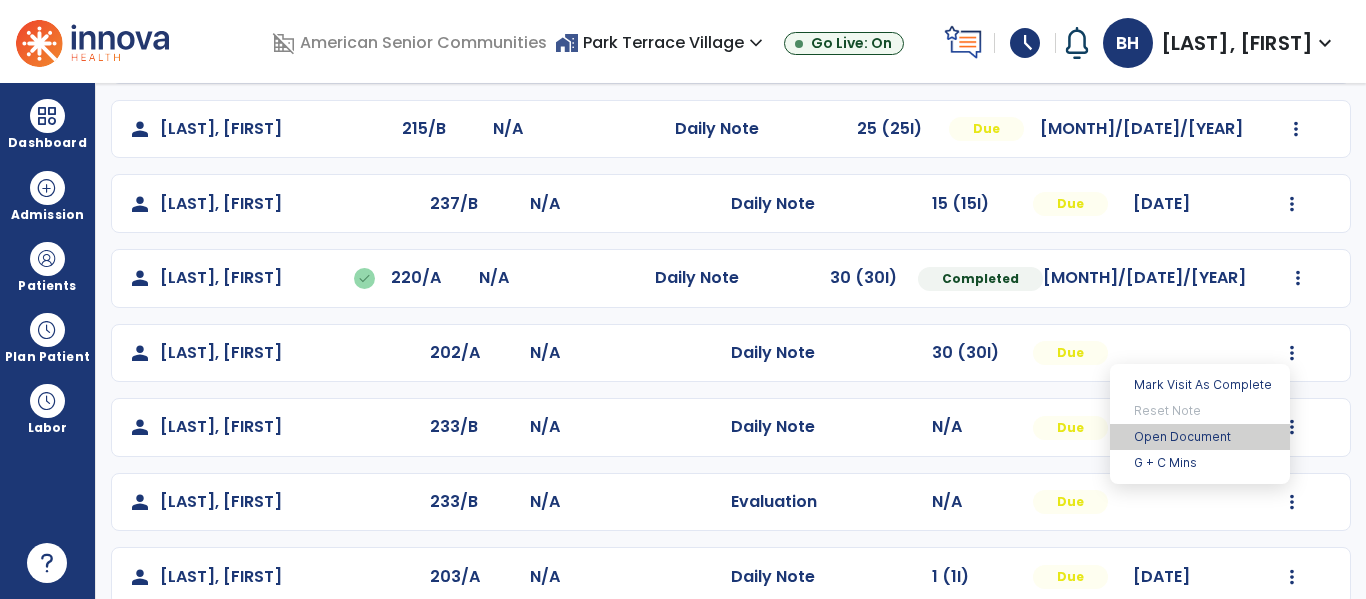 click on "Open Document" at bounding box center (1200, 437) 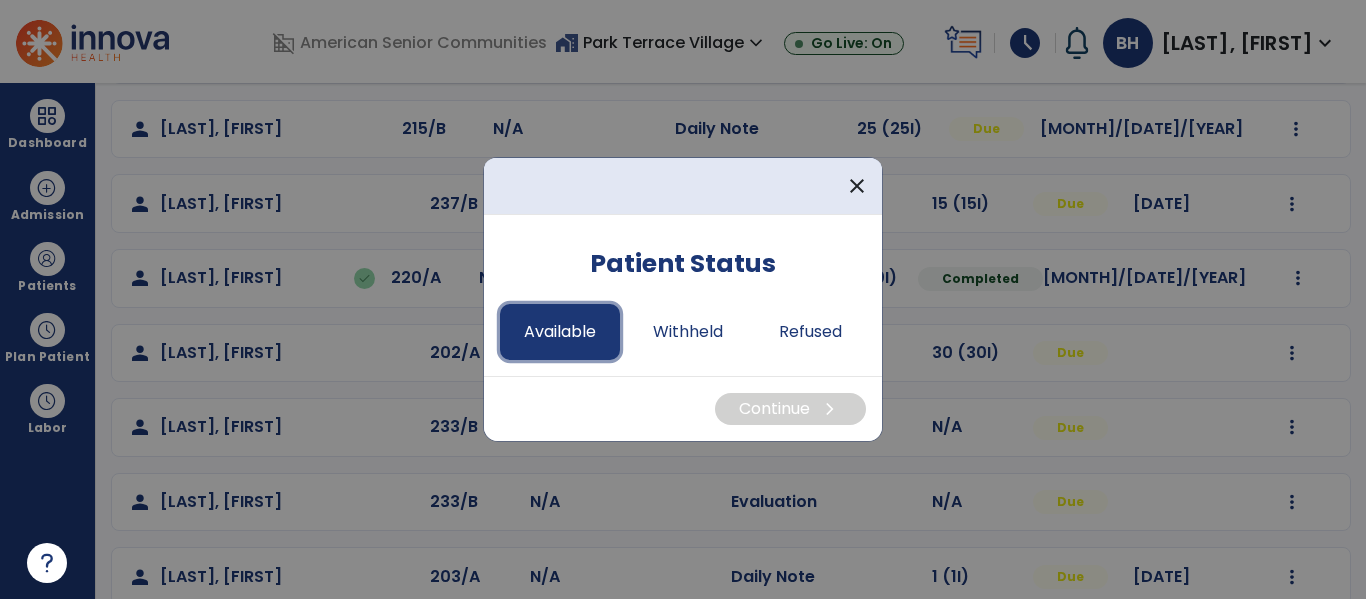 click on "Available" at bounding box center (560, 332) 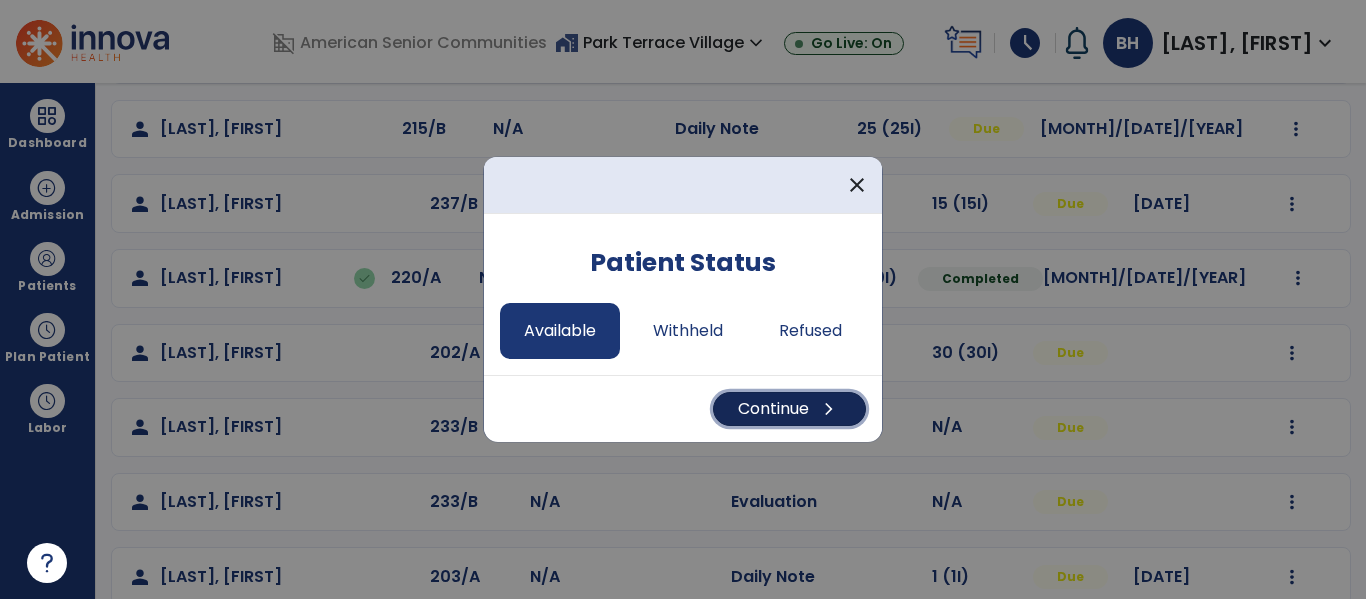 click on "Continue   chevron_right" at bounding box center [789, 409] 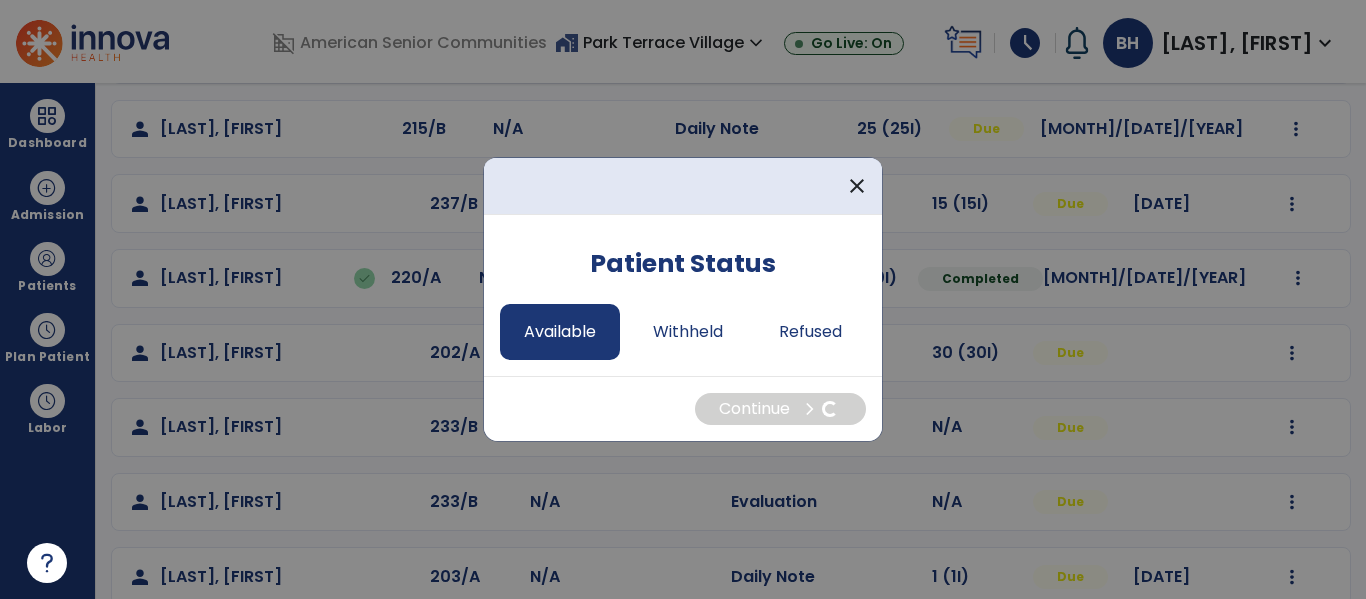 select on "*" 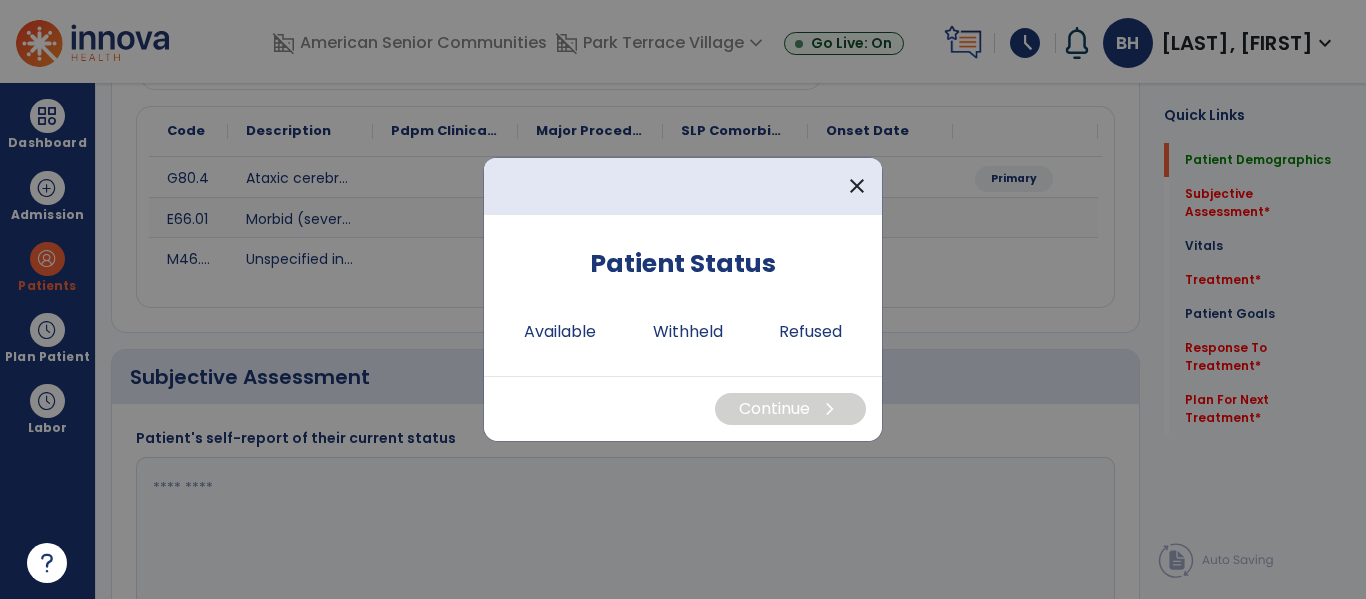 click at bounding box center (683, 299) 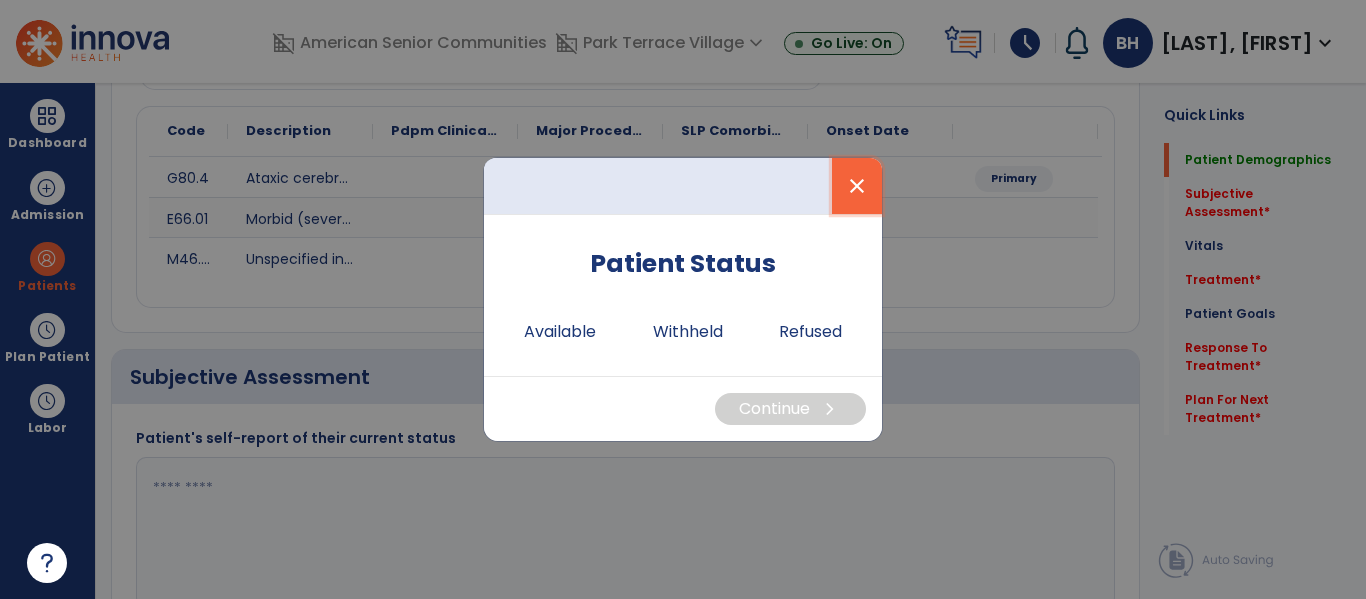 click on "close" at bounding box center [857, 186] 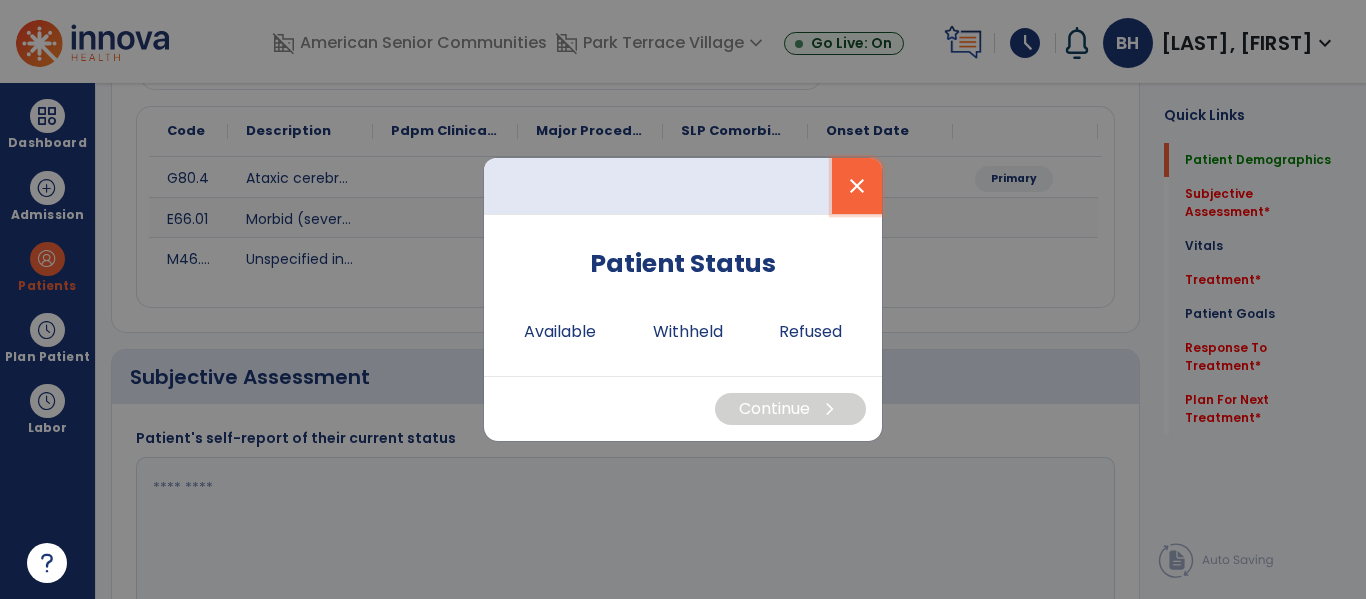 click on "close" at bounding box center (857, 186) 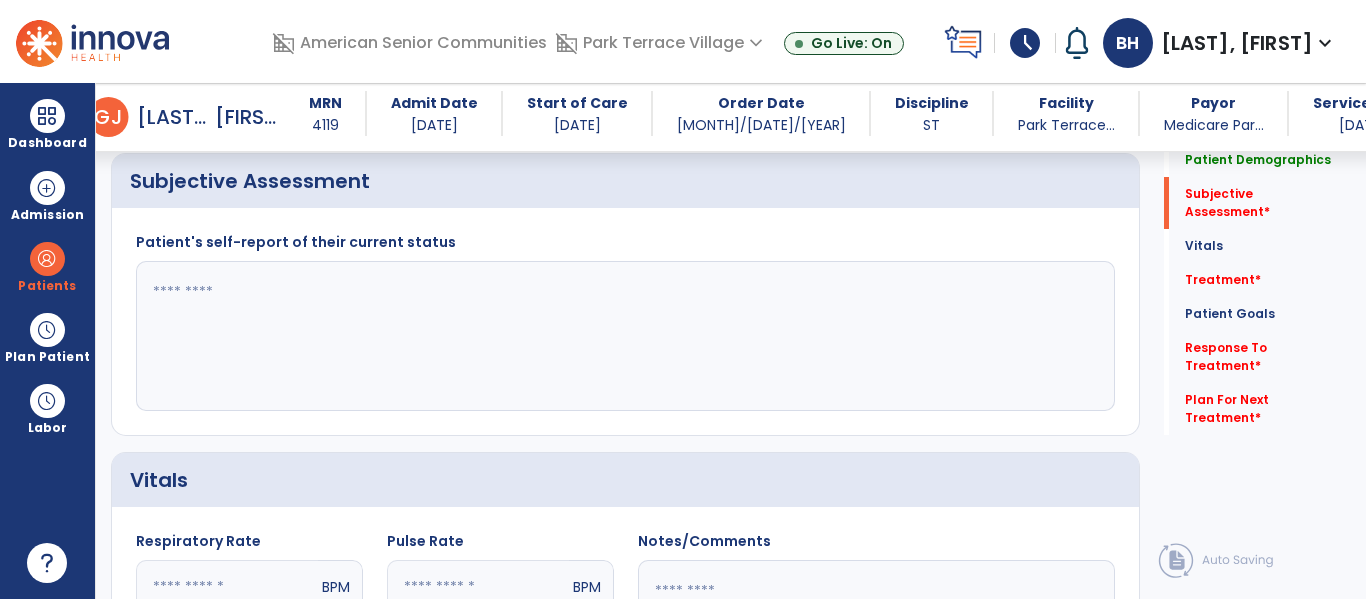 scroll, scrollTop: 500, scrollLeft: 0, axis: vertical 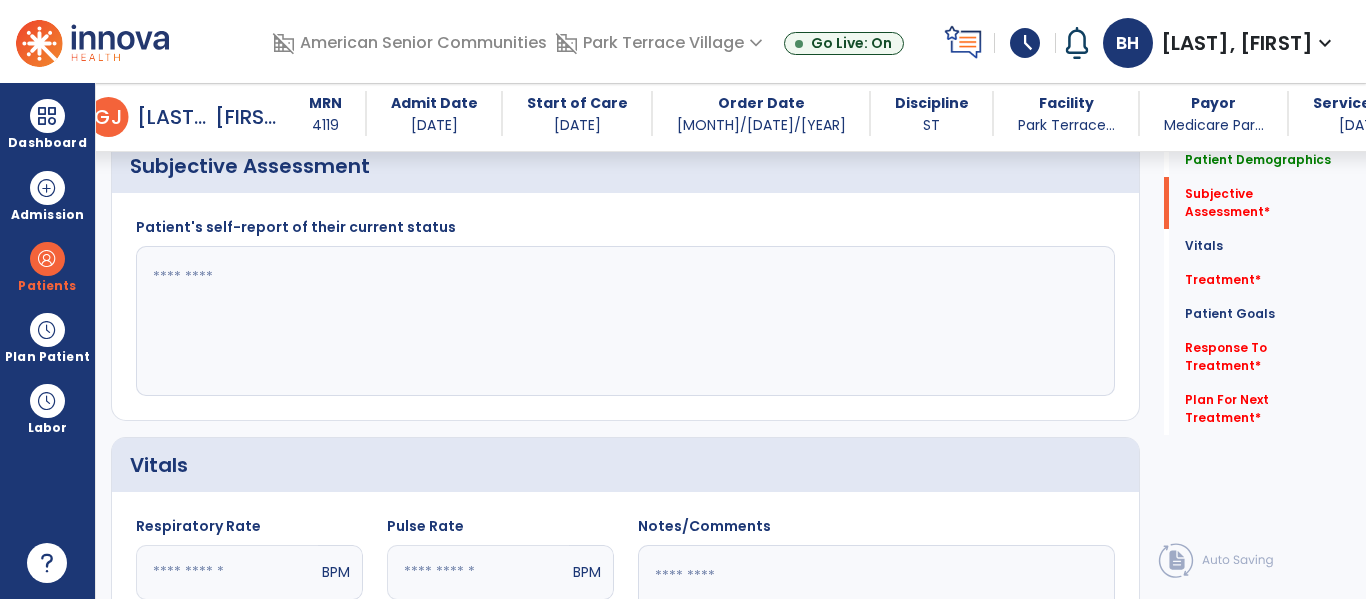 click 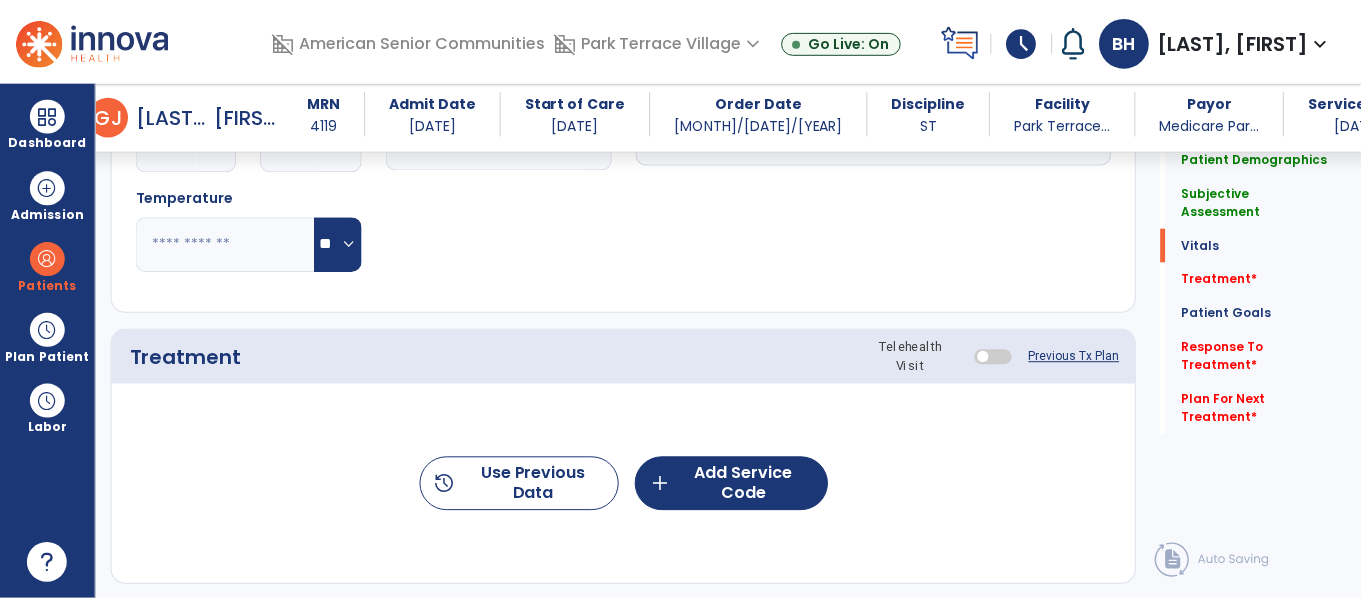 scroll, scrollTop: 1039, scrollLeft: 0, axis: vertical 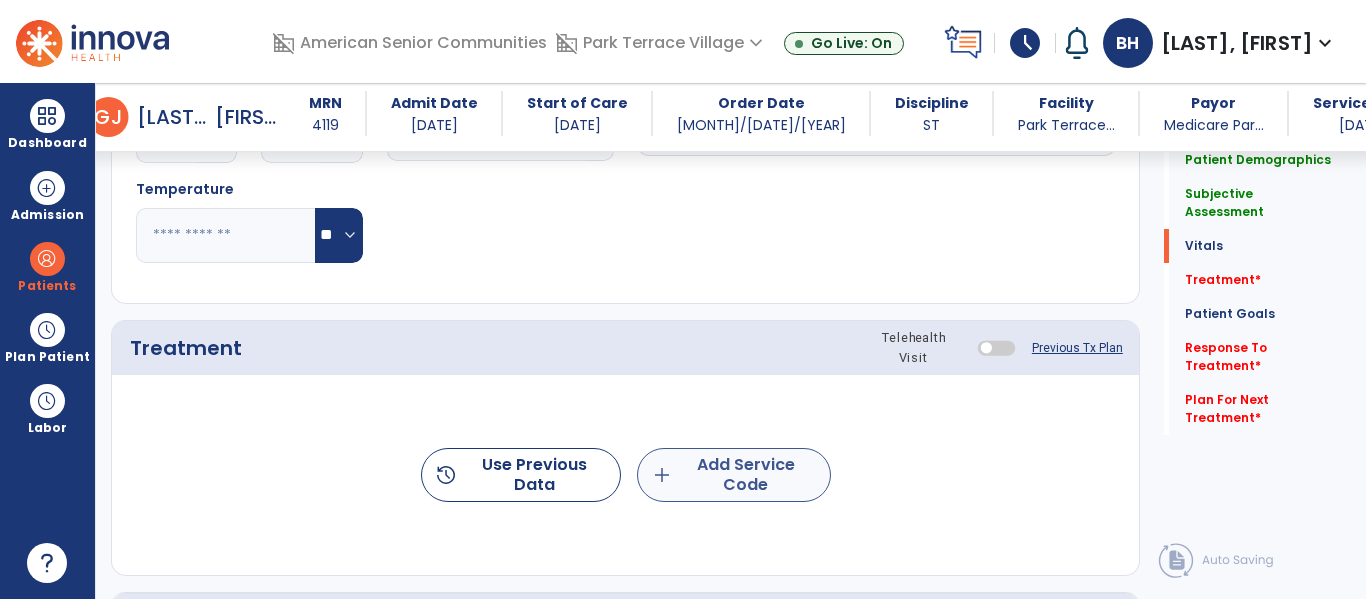 type on "**********" 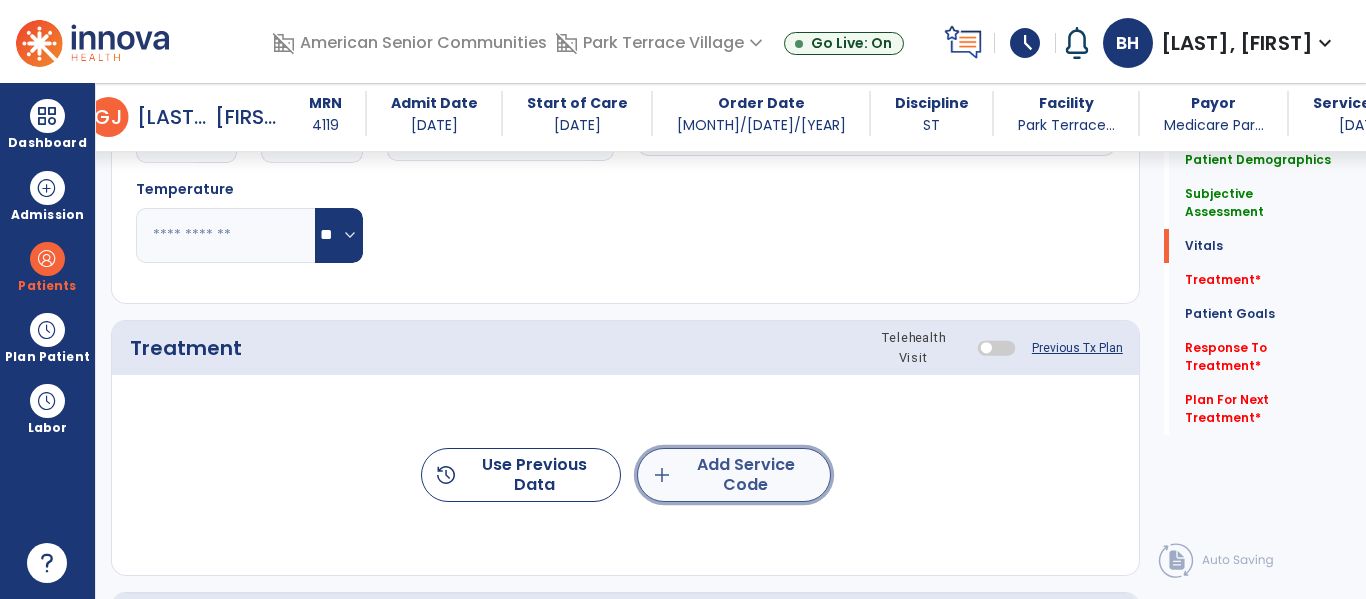click on "add  Add Service Code" 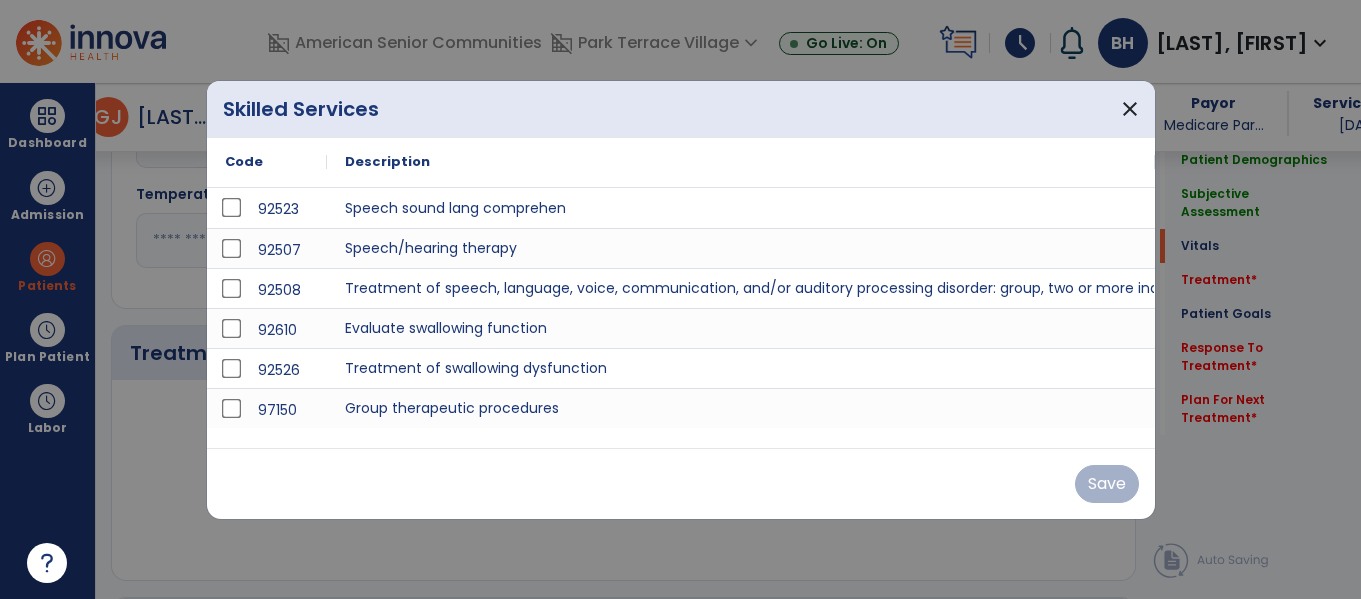 scroll, scrollTop: 1039, scrollLeft: 0, axis: vertical 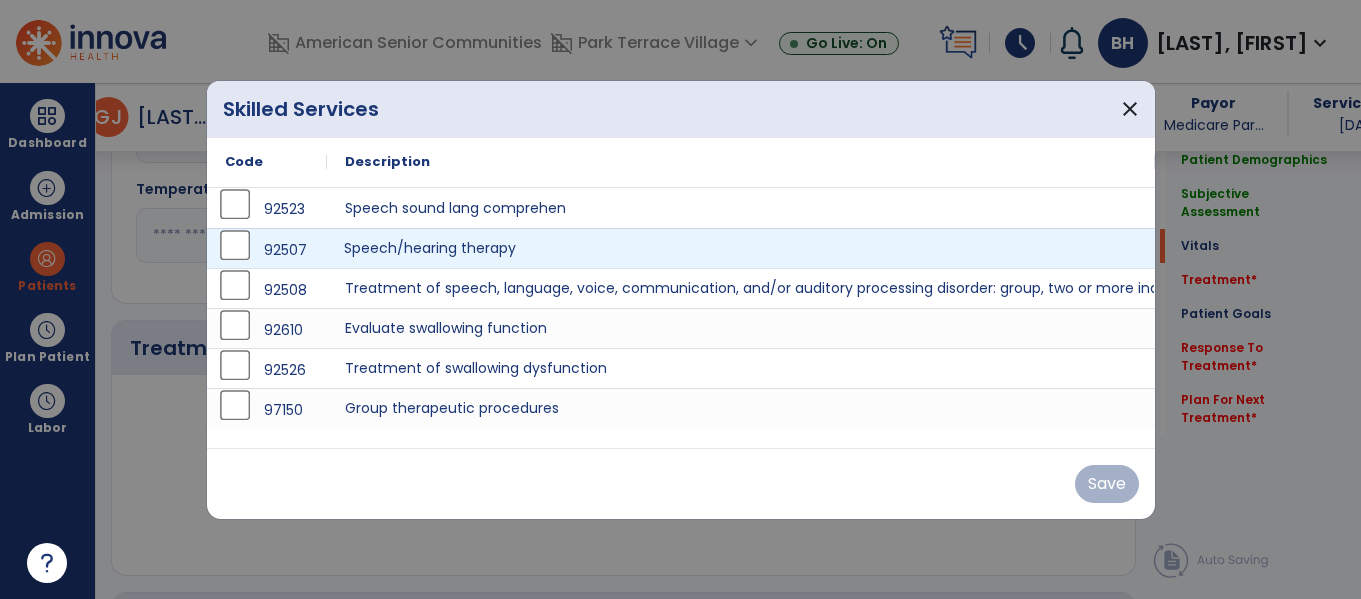 click on "Speech/hearing therapy" at bounding box center (741, 248) 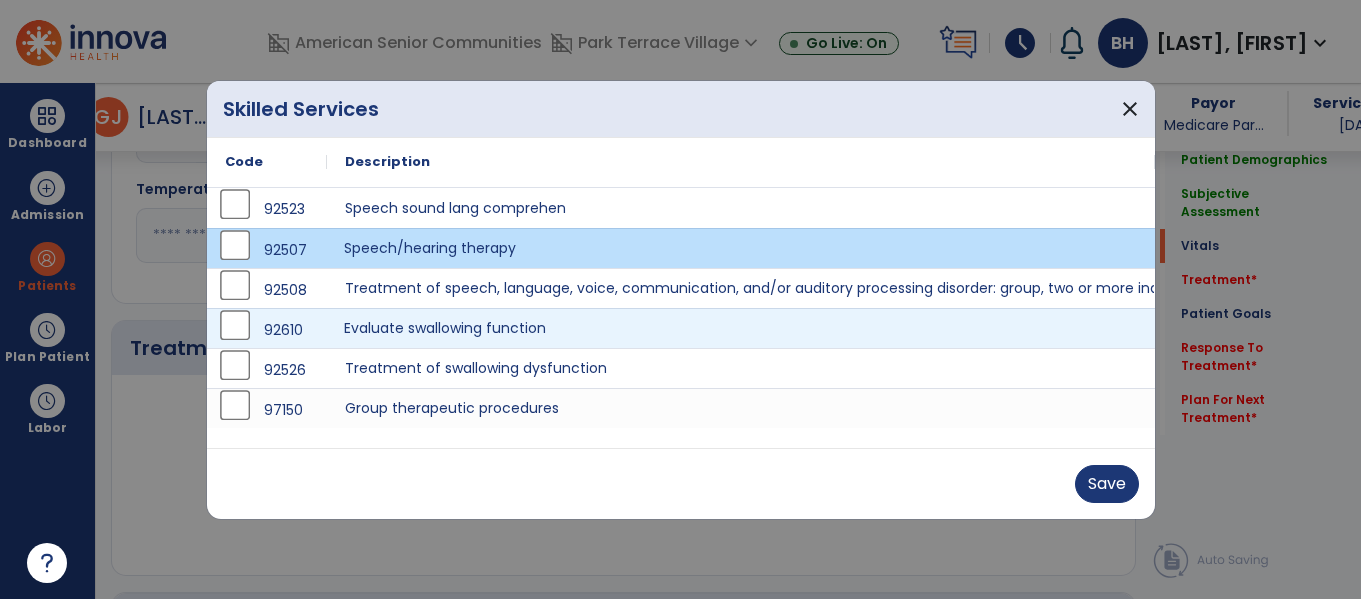 click on "Evaluate swallowing function" at bounding box center (741, 328) 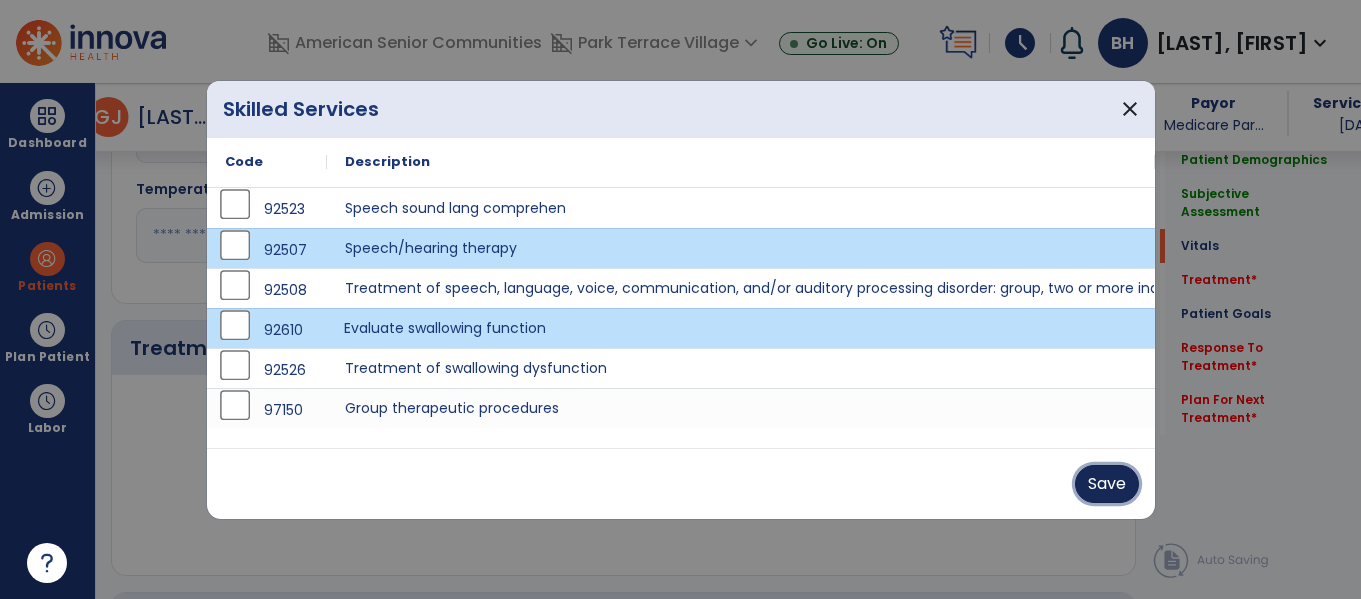 click on "Save" at bounding box center (1107, 484) 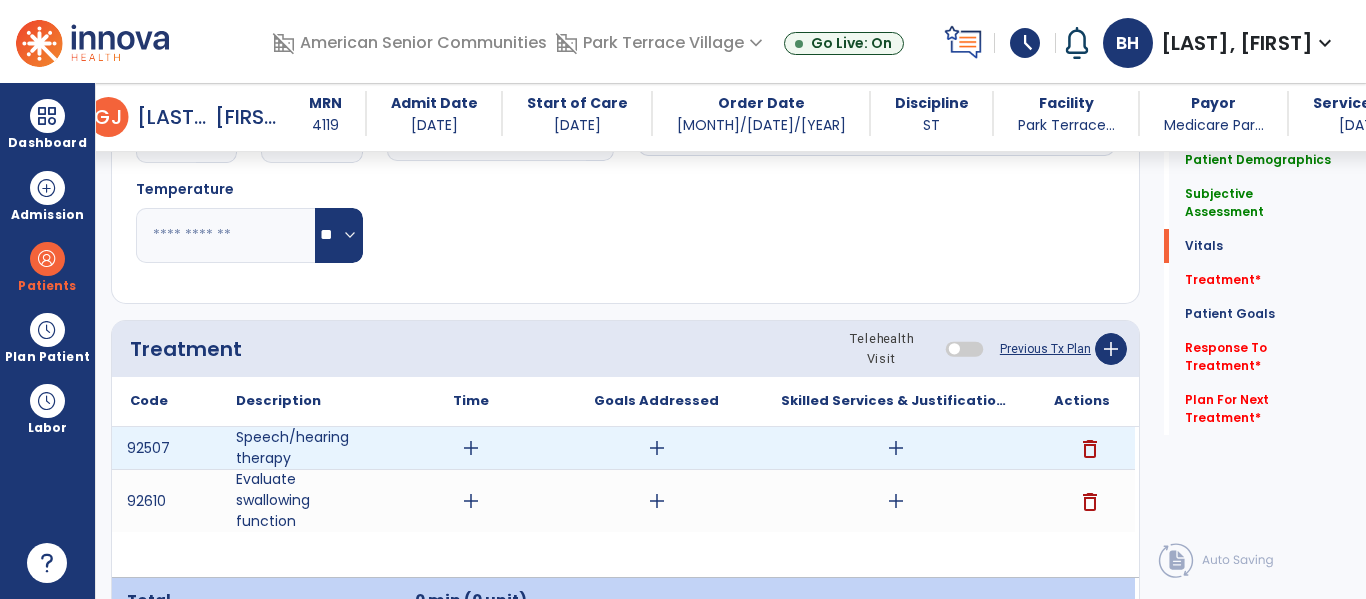 click on "add" at bounding box center (896, 448) 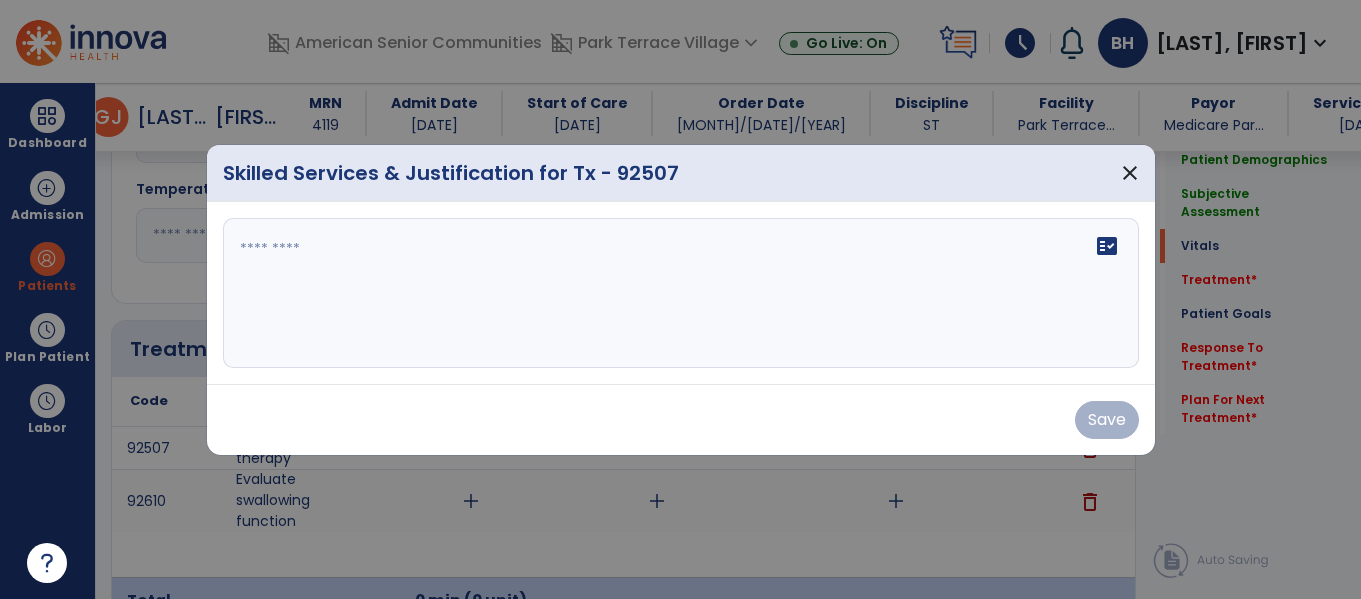 scroll, scrollTop: 1039, scrollLeft: 0, axis: vertical 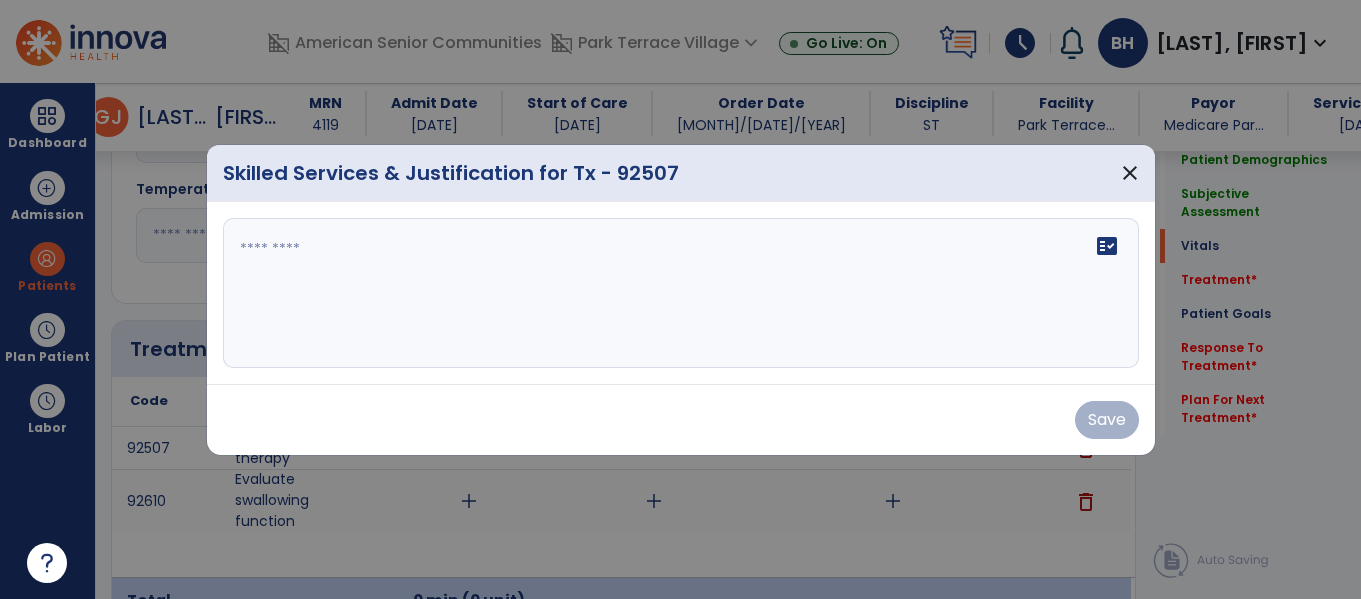 click on "fact_check" at bounding box center [681, 293] 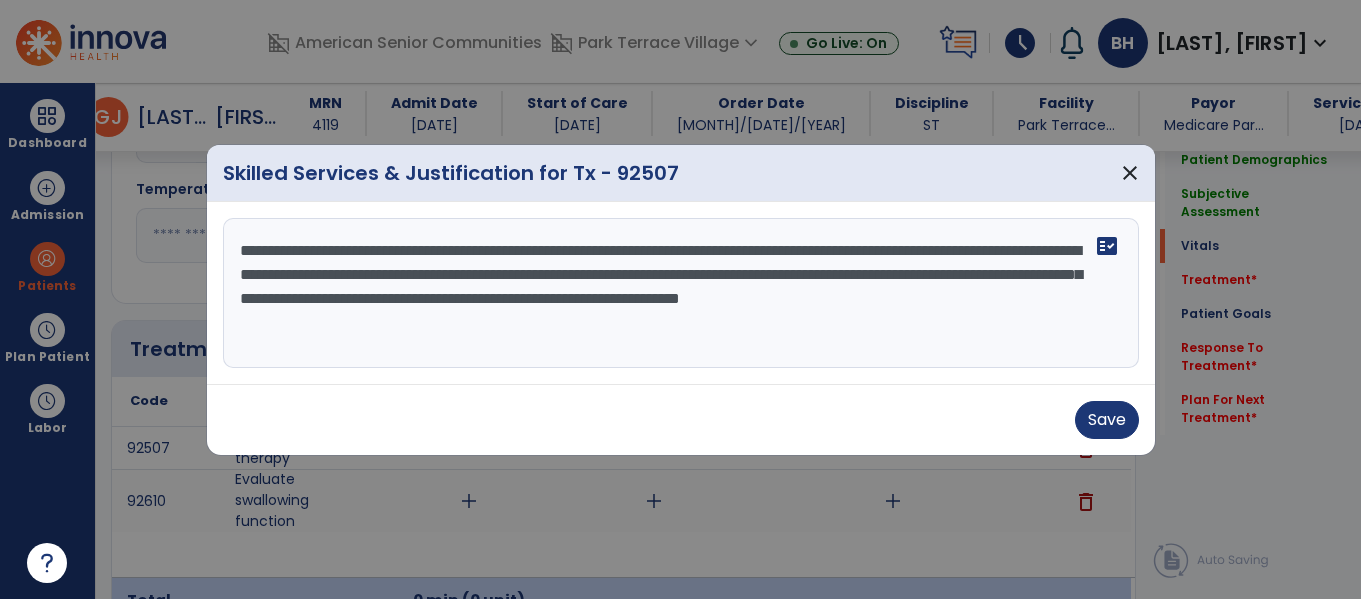 click on "**********" at bounding box center (681, 293) 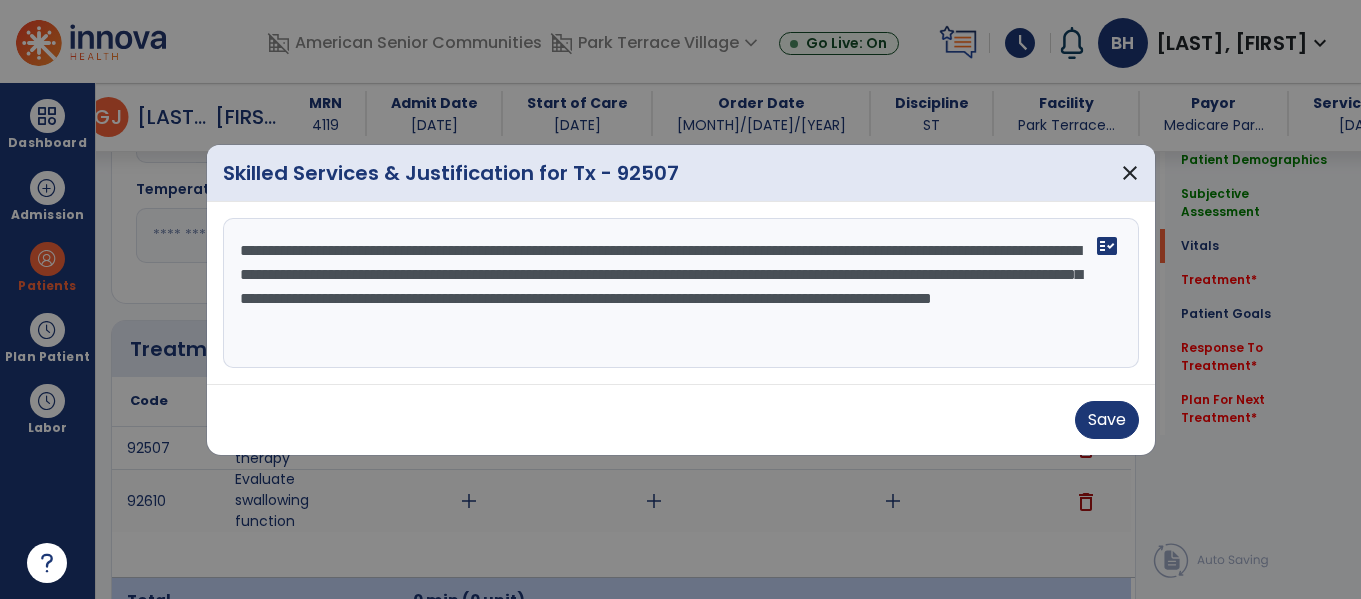click on "**********" at bounding box center [681, 293] 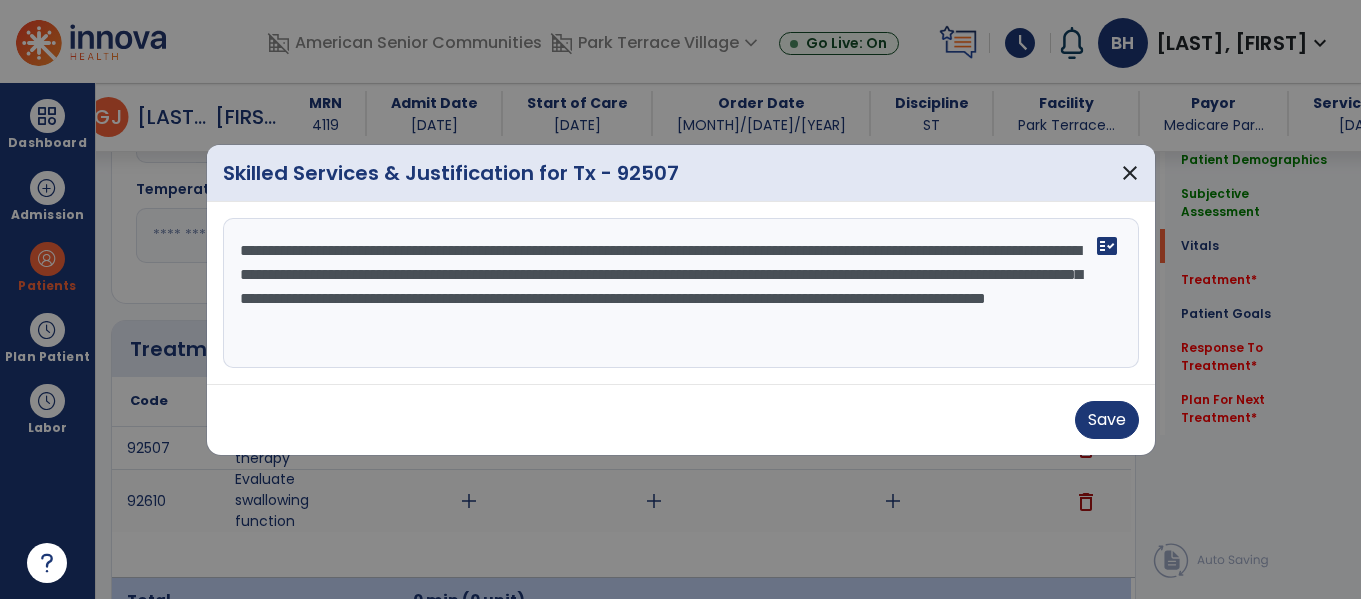 click on "**********" at bounding box center [681, 293] 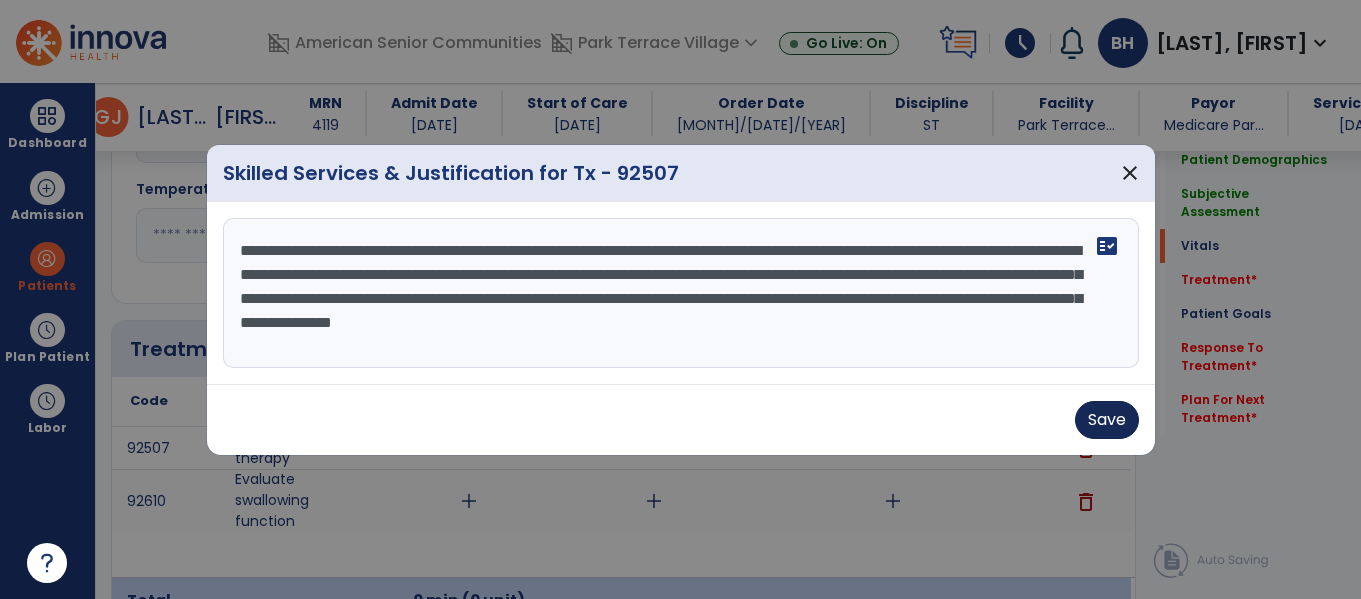 type on "**********" 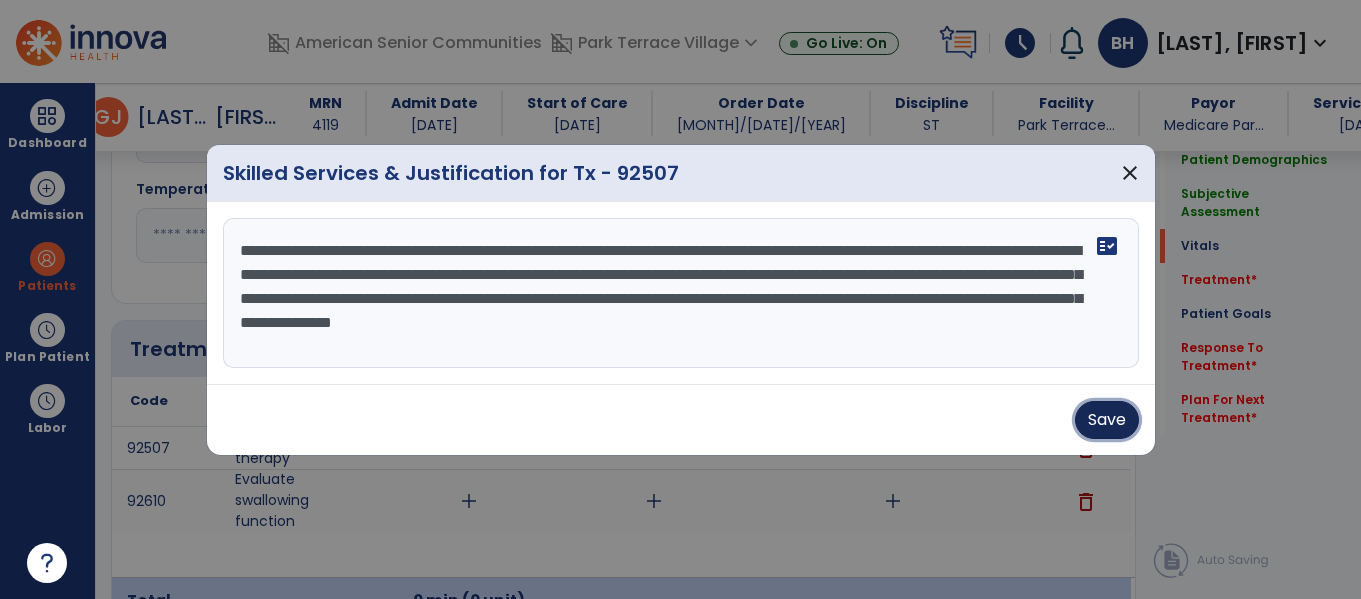 click on "Save" at bounding box center [1107, 420] 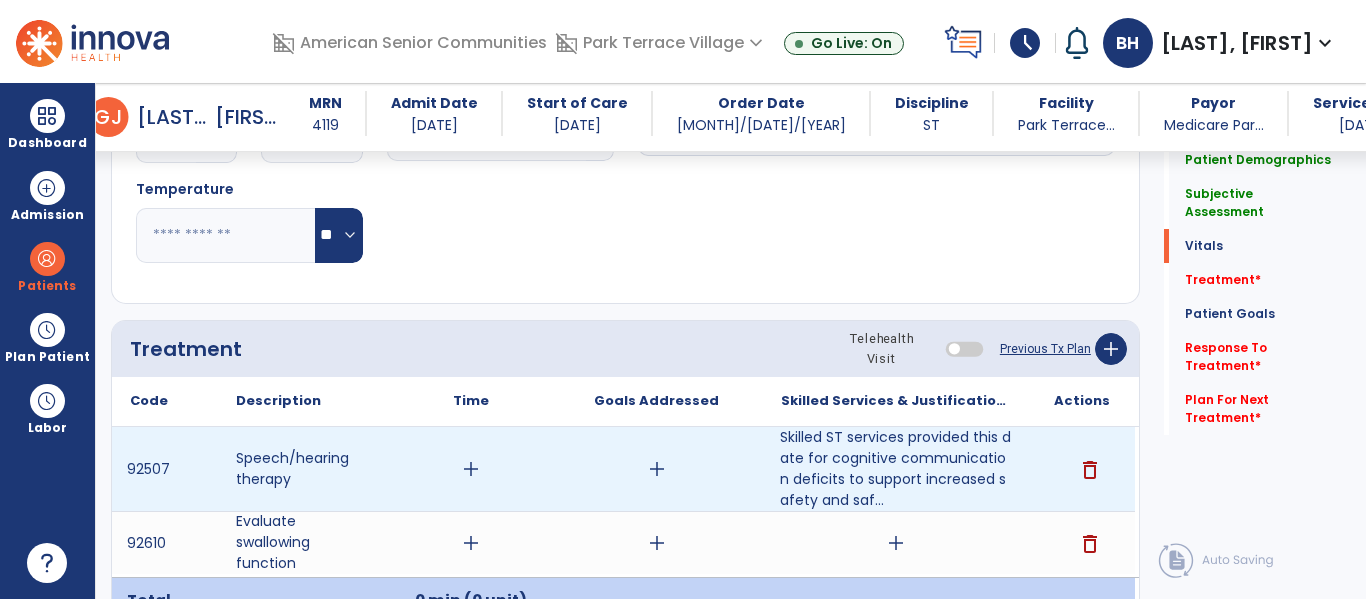 click on "add" at bounding box center [471, 469] 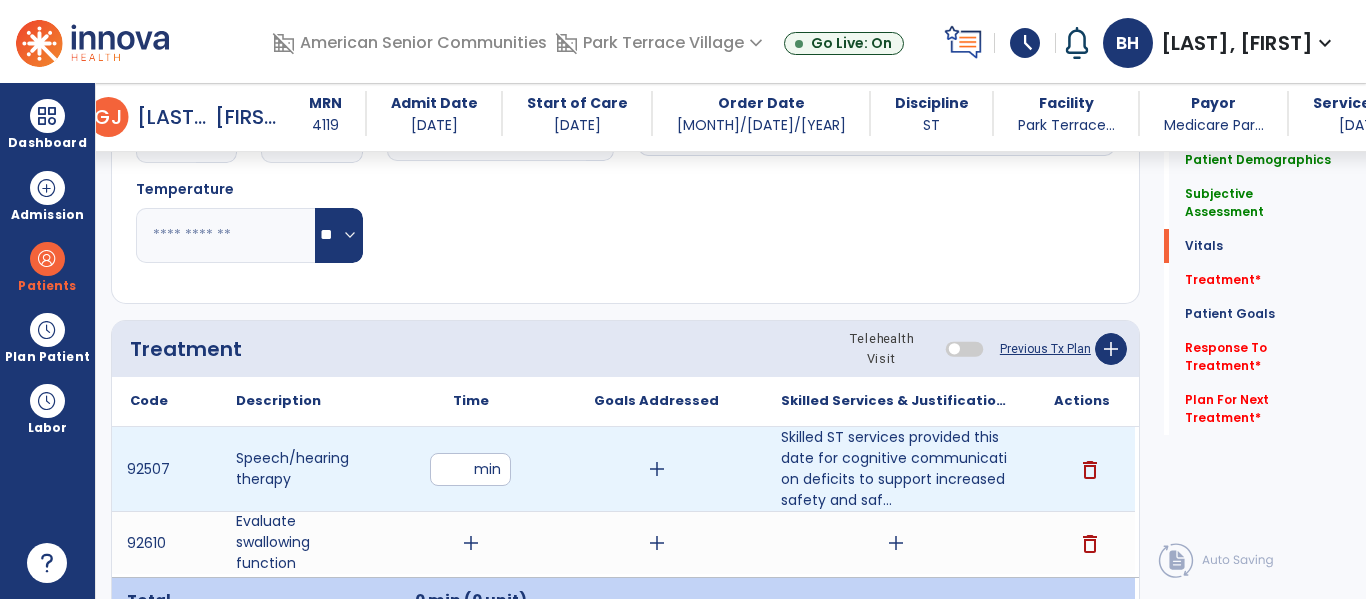 type on "**" 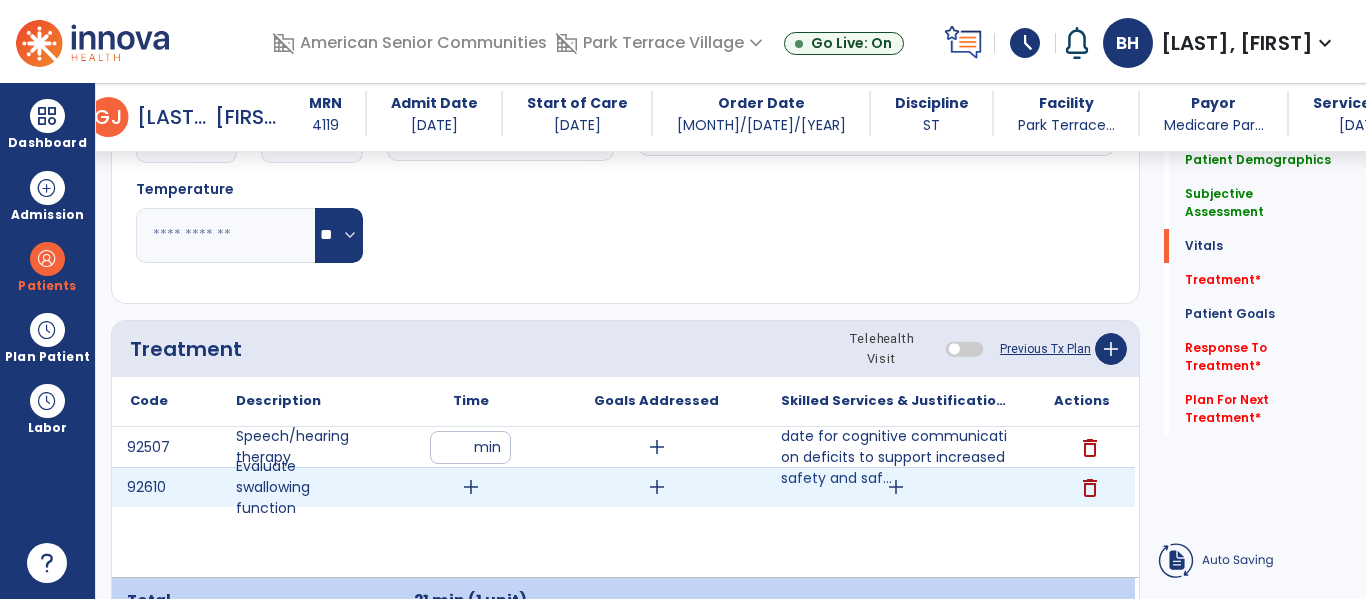 click on "add" at bounding box center (656, 487) 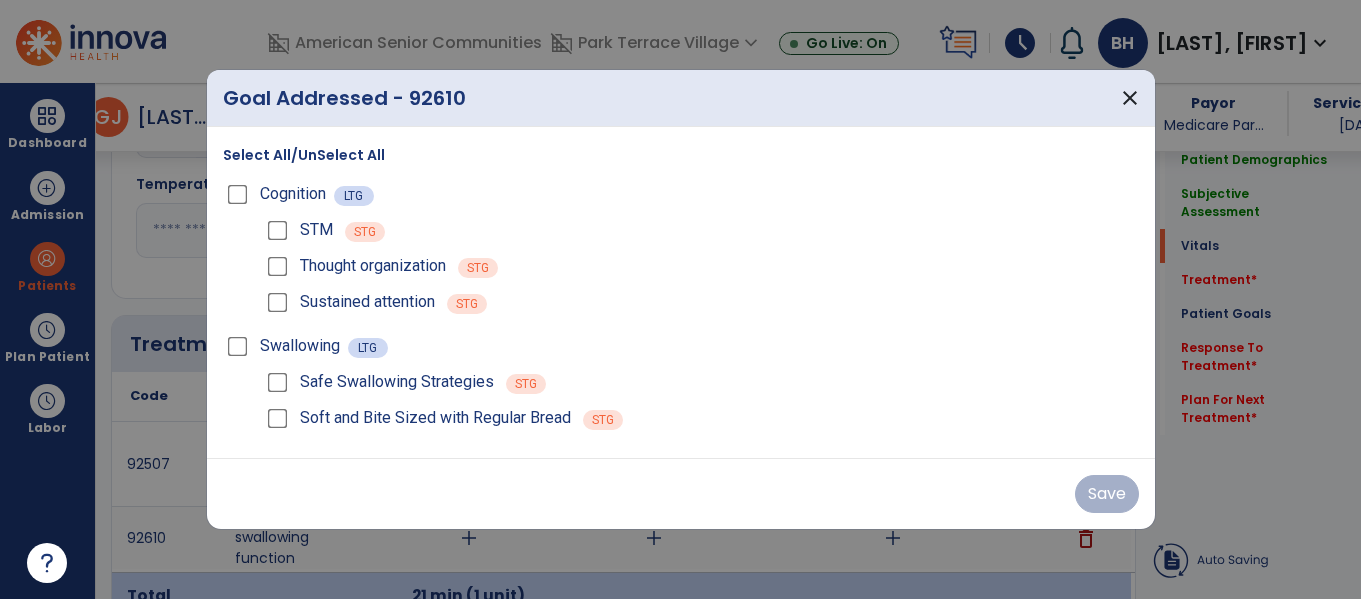 scroll, scrollTop: 1039, scrollLeft: 0, axis: vertical 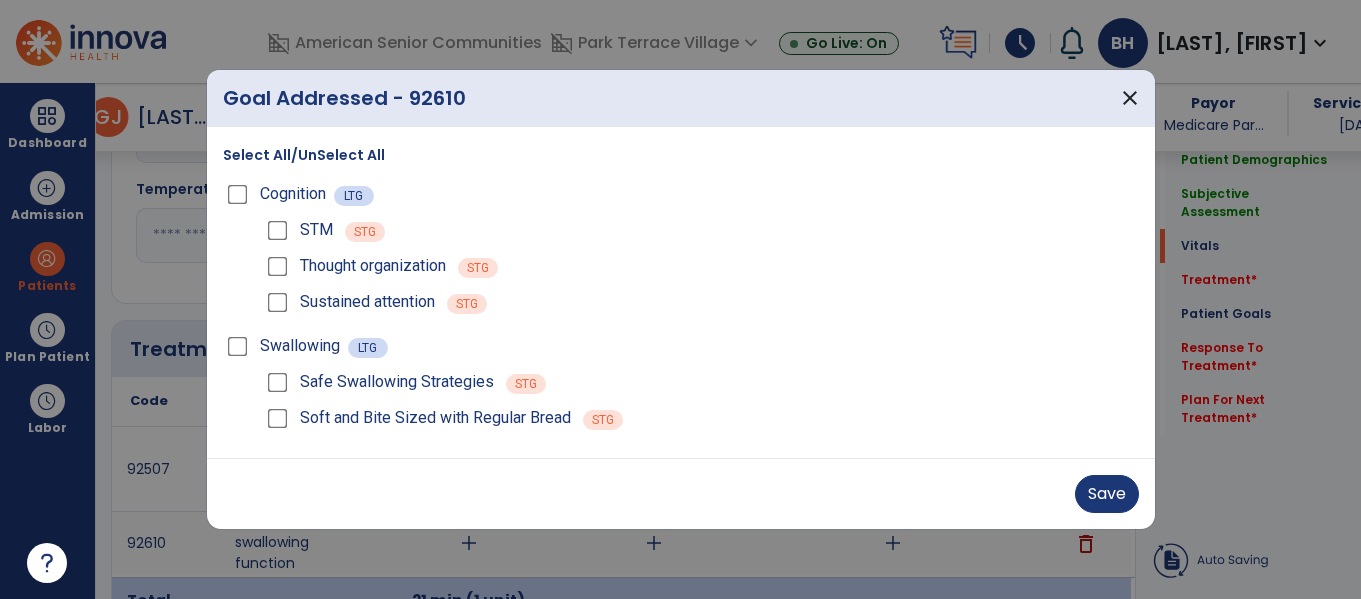 click on "Thought organization STG" at bounding box center (701, 266) 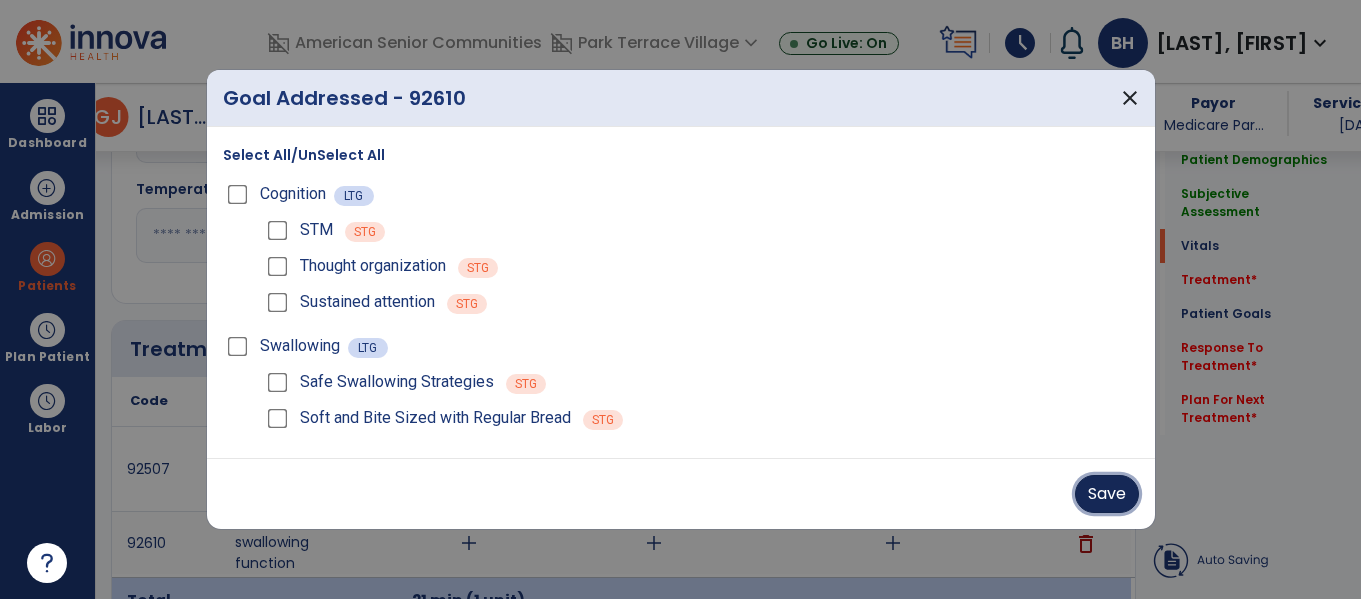 click on "Save" at bounding box center [1107, 494] 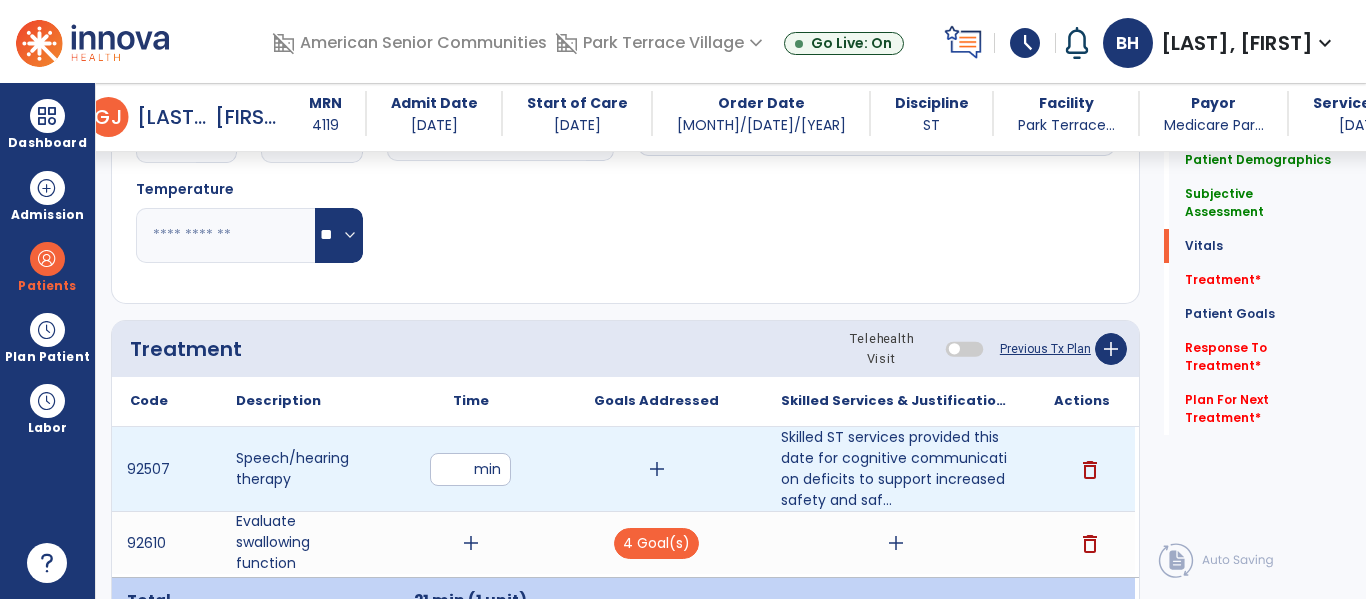 click on "add" at bounding box center [656, 469] 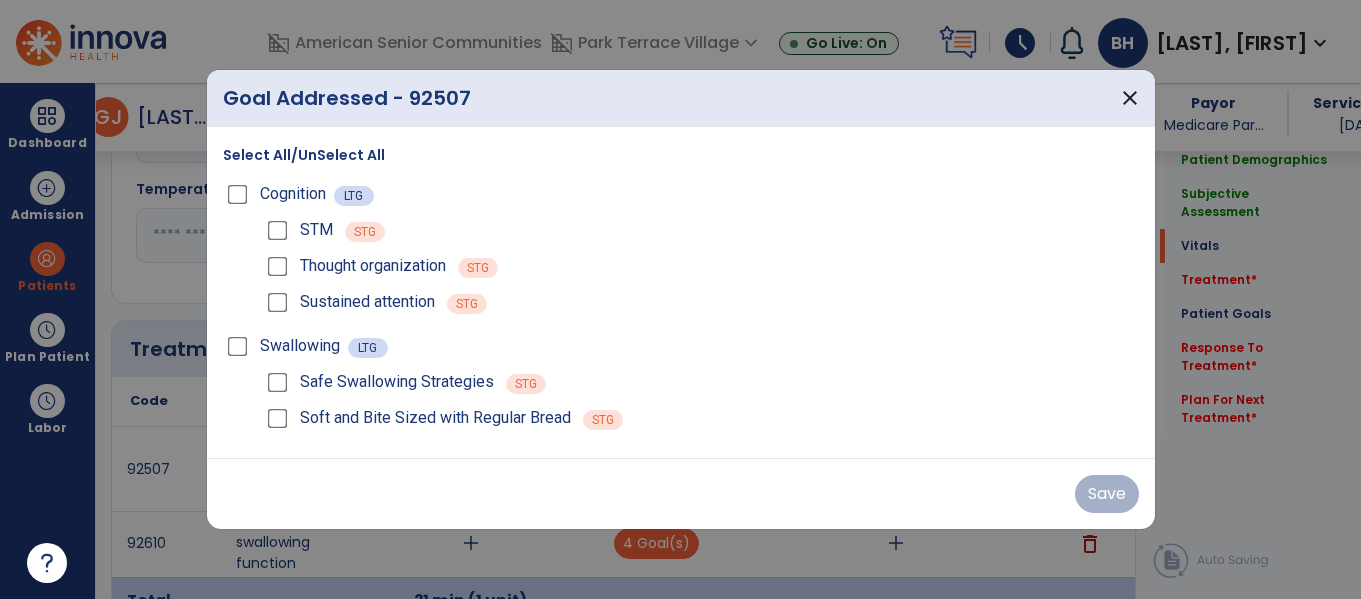 click on "Save" at bounding box center (681, 494) 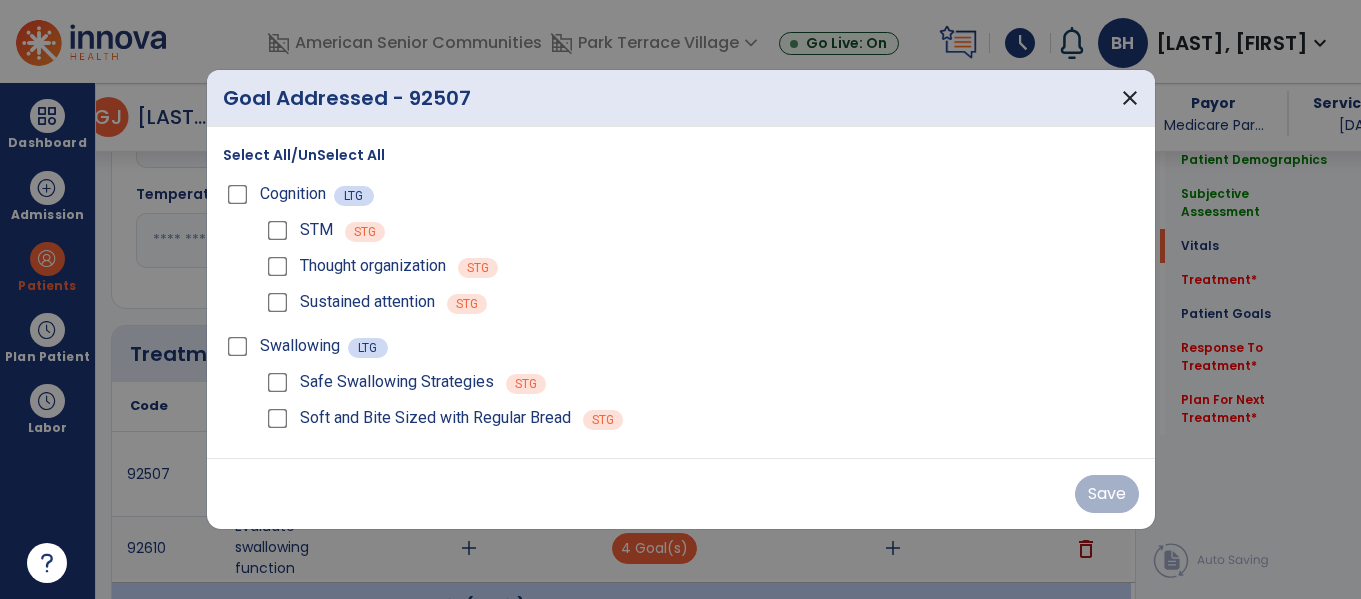 scroll, scrollTop: 1039, scrollLeft: 0, axis: vertical 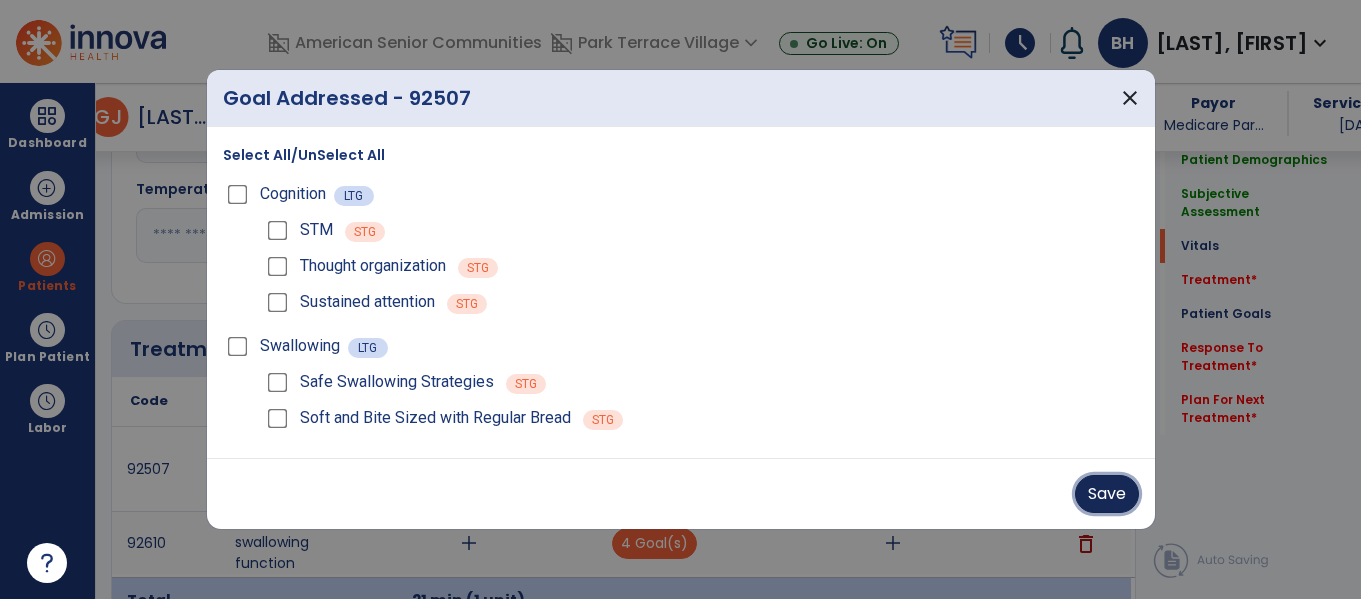 click on "Save" at bounding box center (1107, 494) 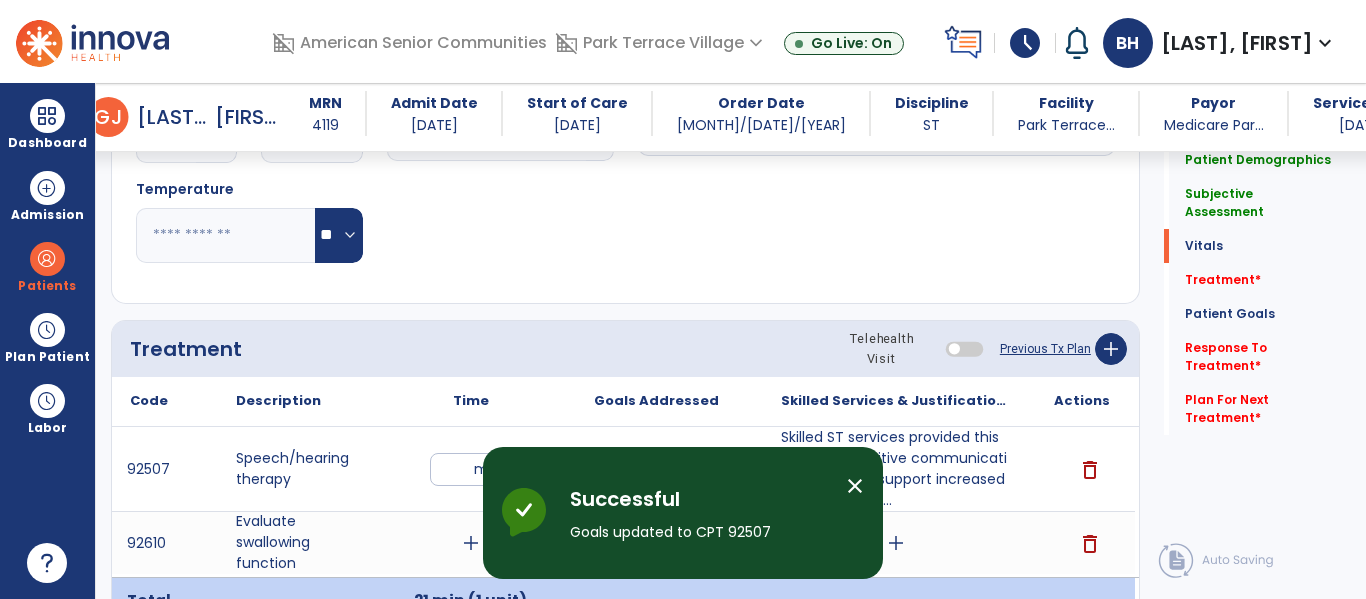 click on "close" at bounding box center [855, 486] 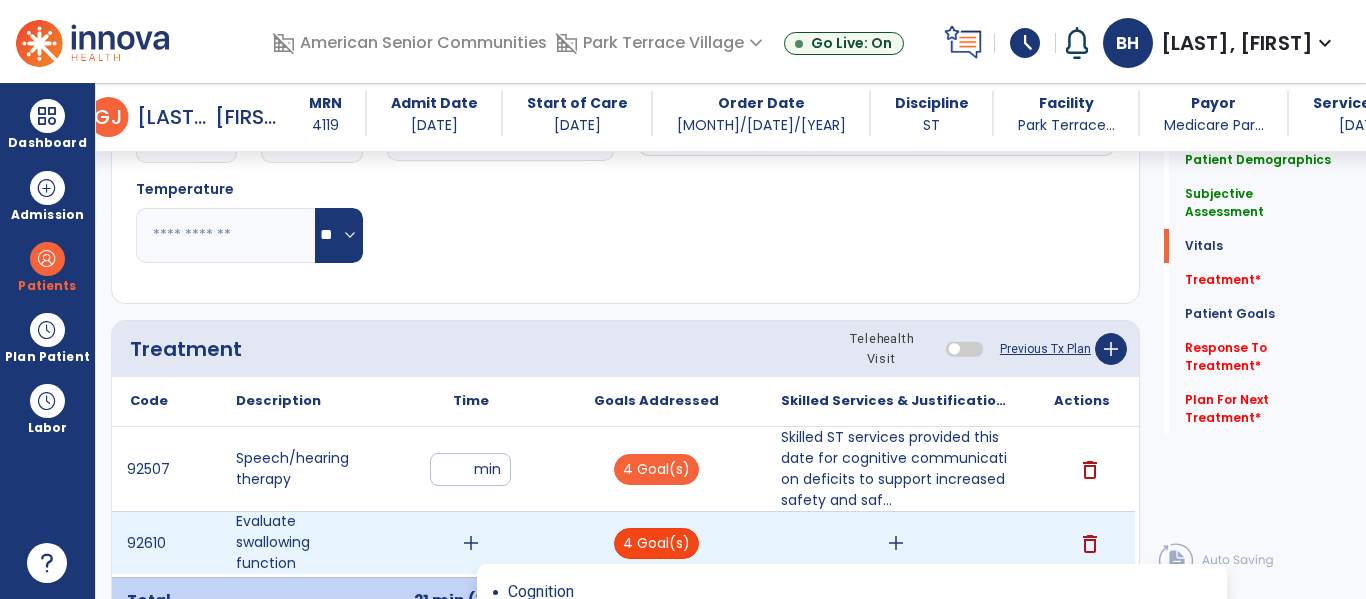 click on "4 Goal(s)" at bounding box center [656, 543] 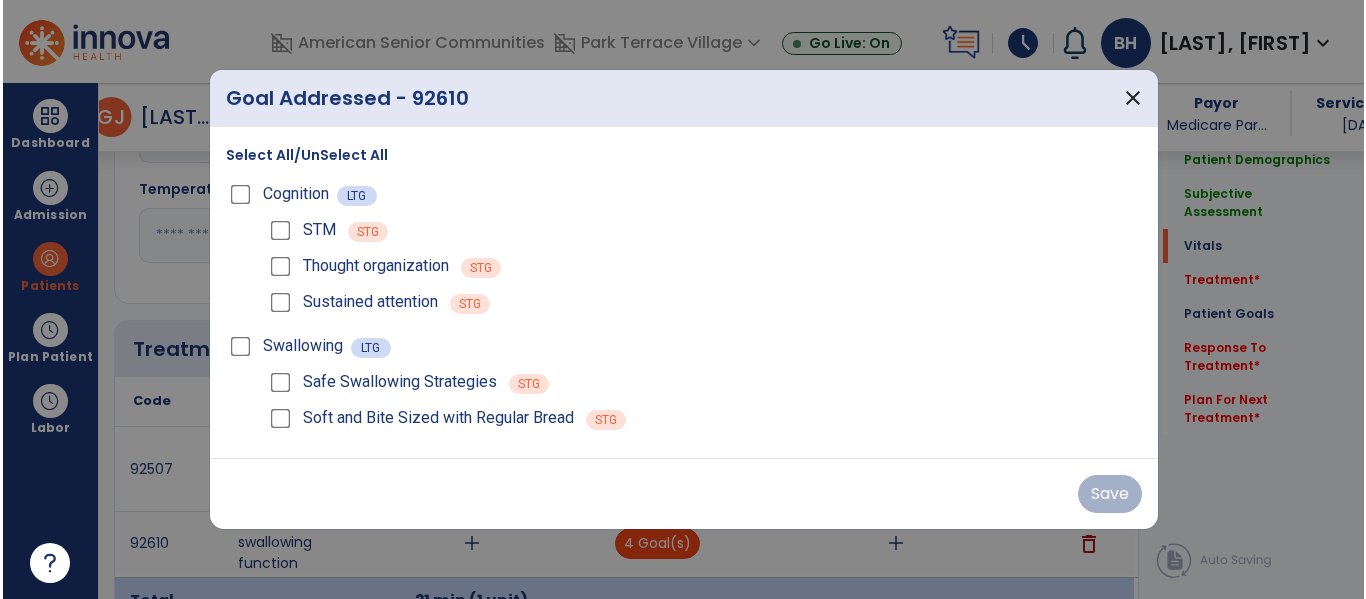 scroll, scrollTop: 1039, scrollLeft: 0, axis: vertical 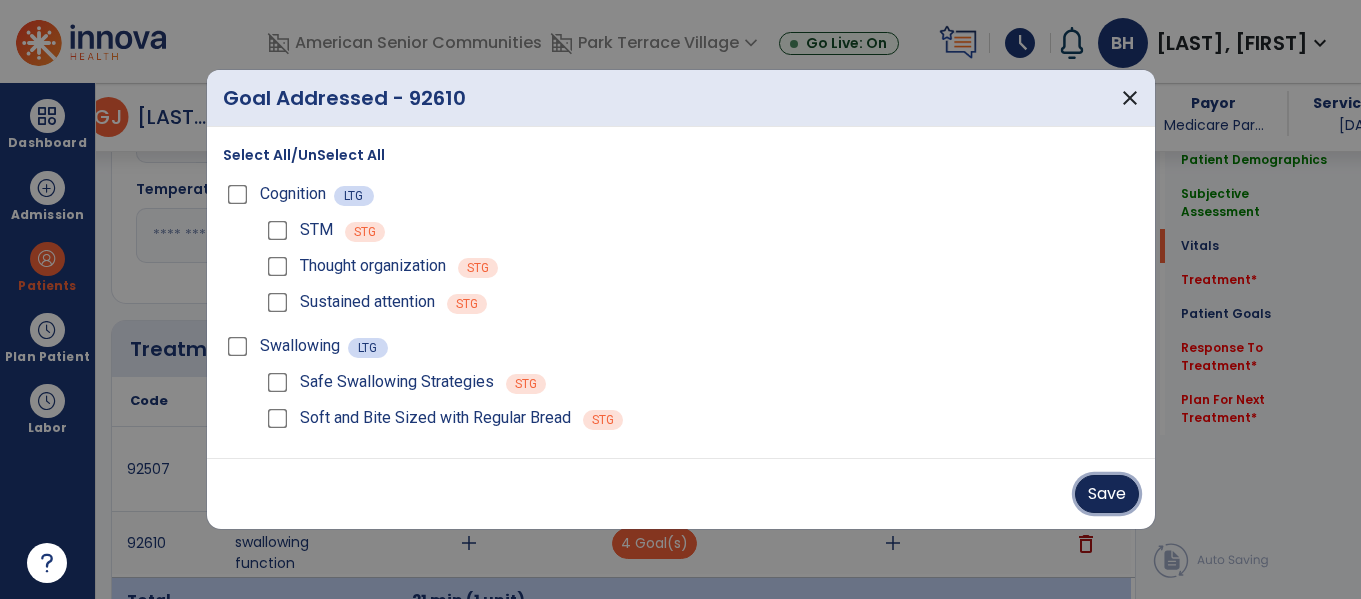 click on "Save" at bounding box center [1107, 494] 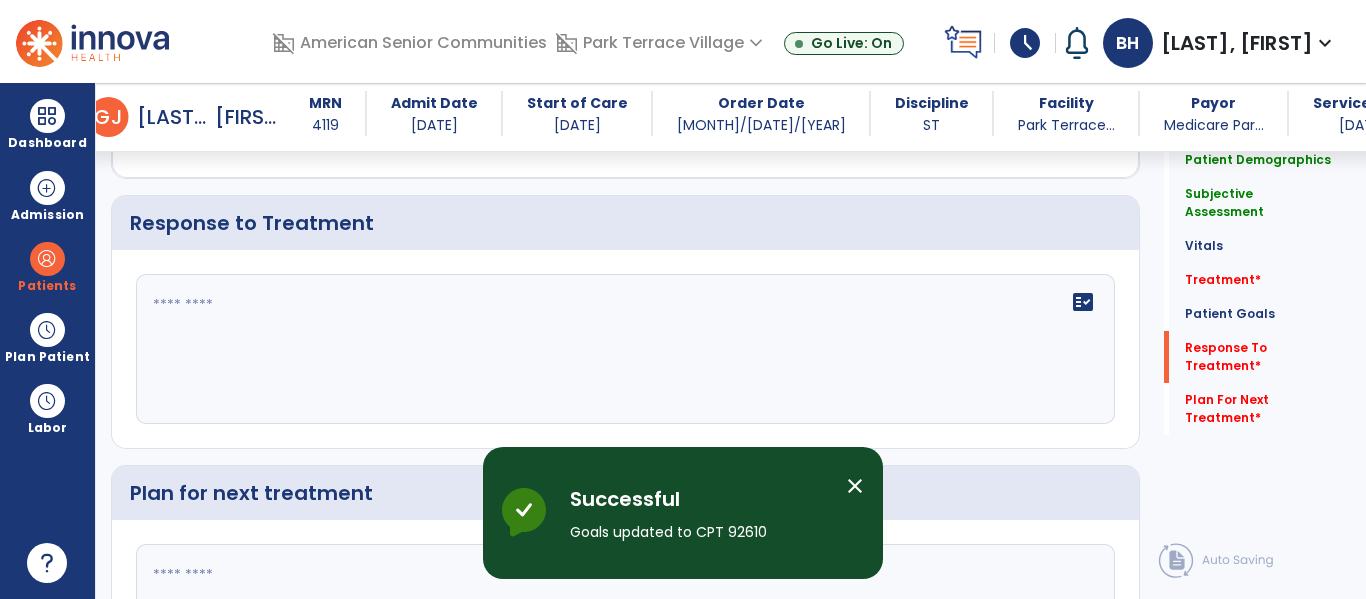 scroll, scrollTop: 2993, scrollLeft: 0, axis: vertical 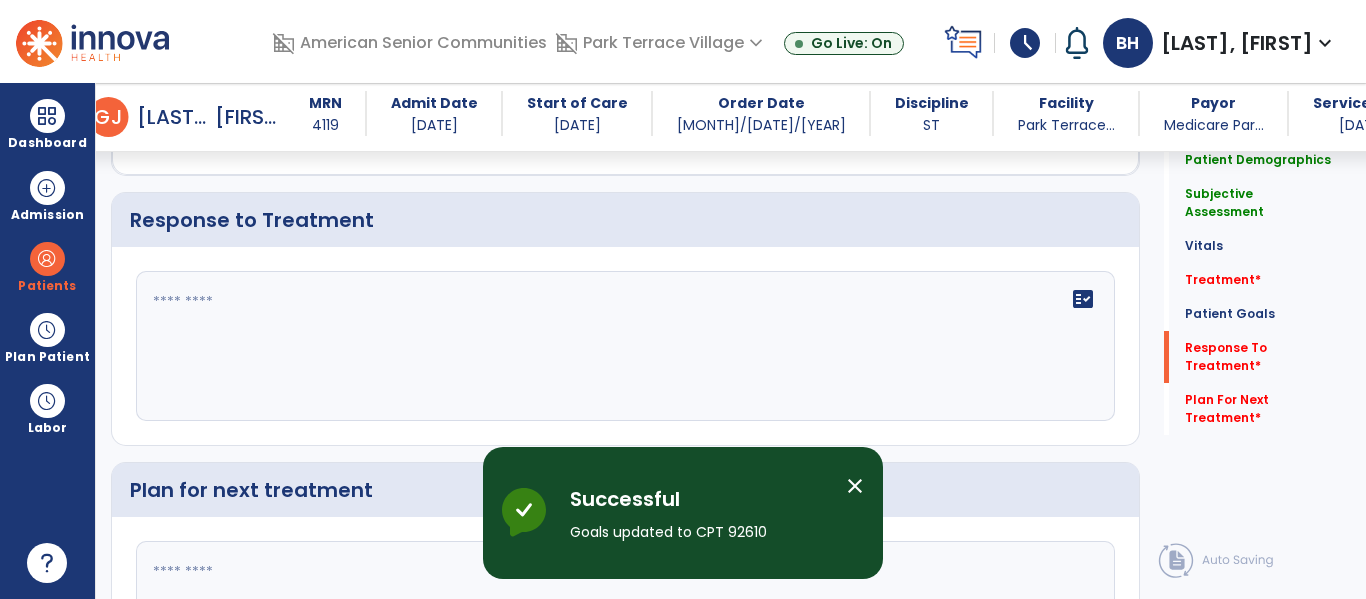 click on "fact_check" 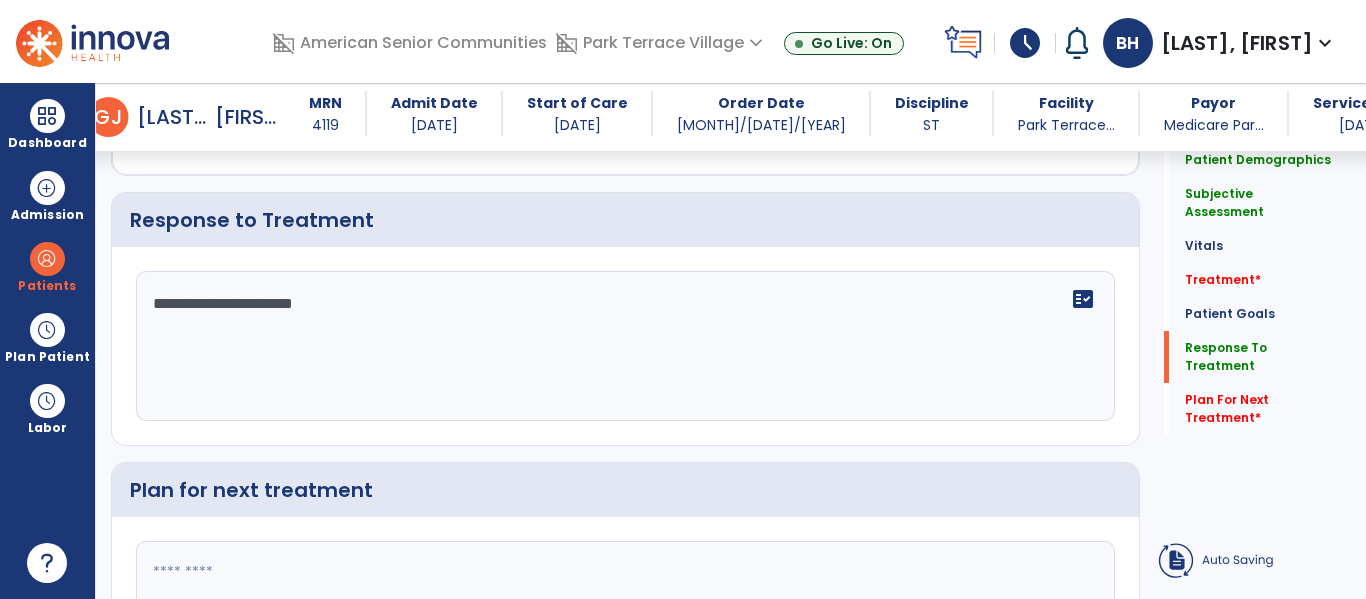 type on "**********" 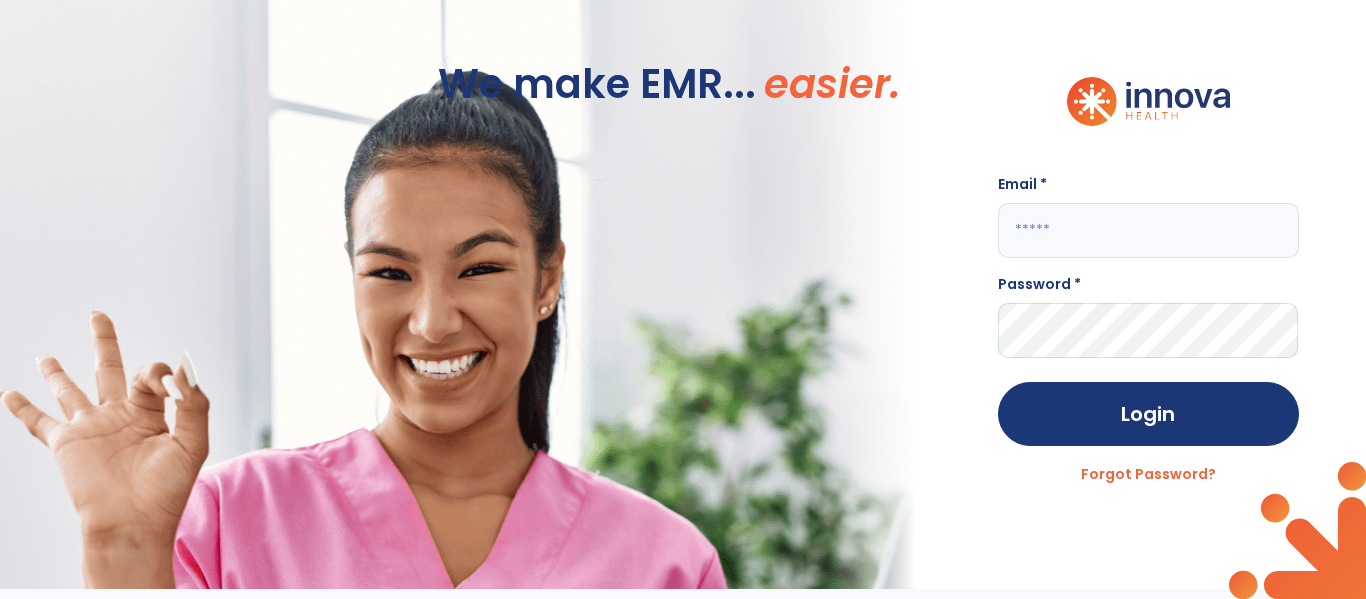 scroll, scrollTop: 0, scrollLeft: 0, axis: both 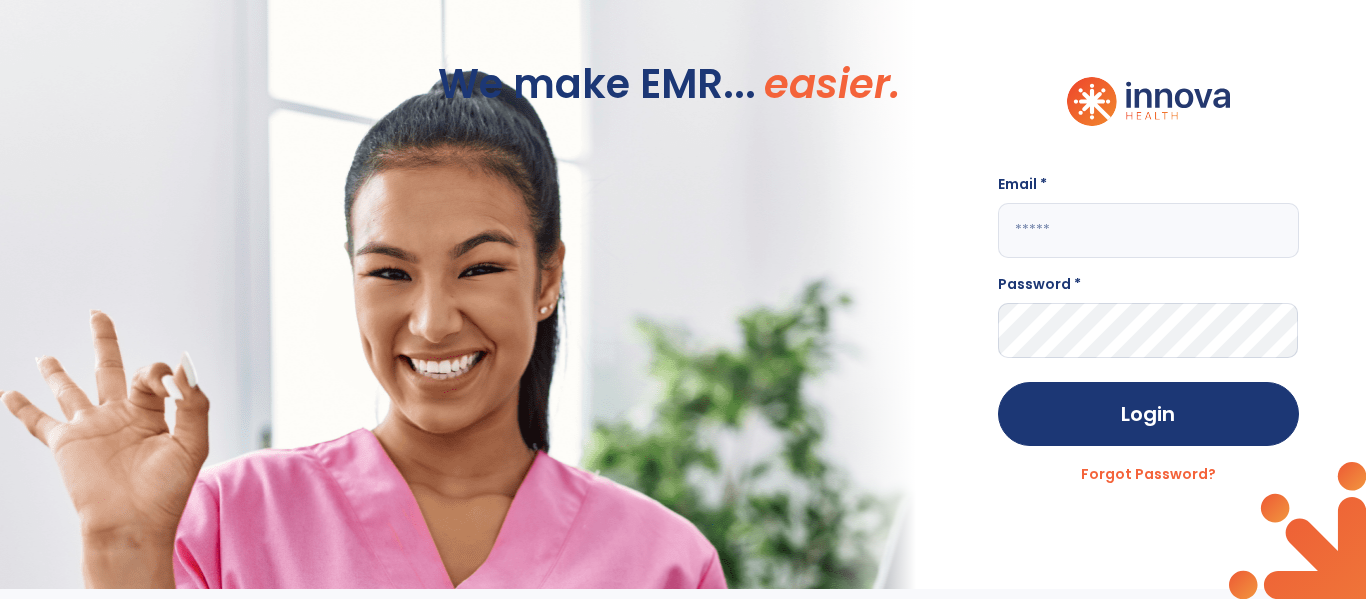 click 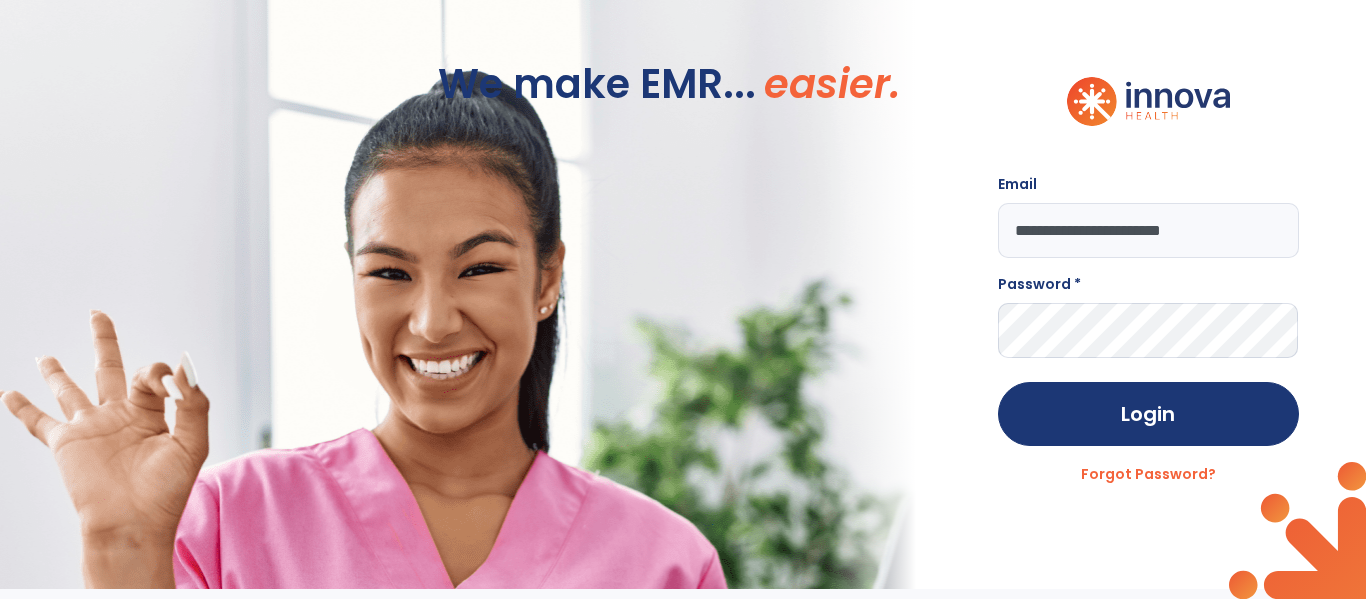 type on "**********" 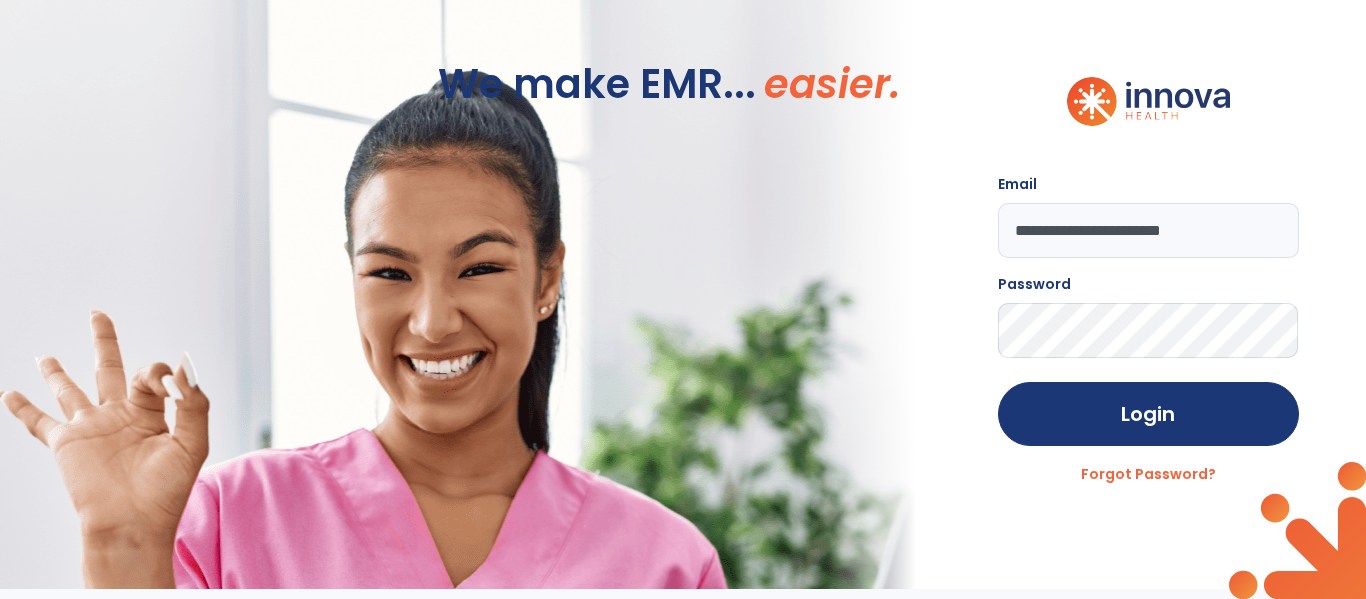 click on "Login" 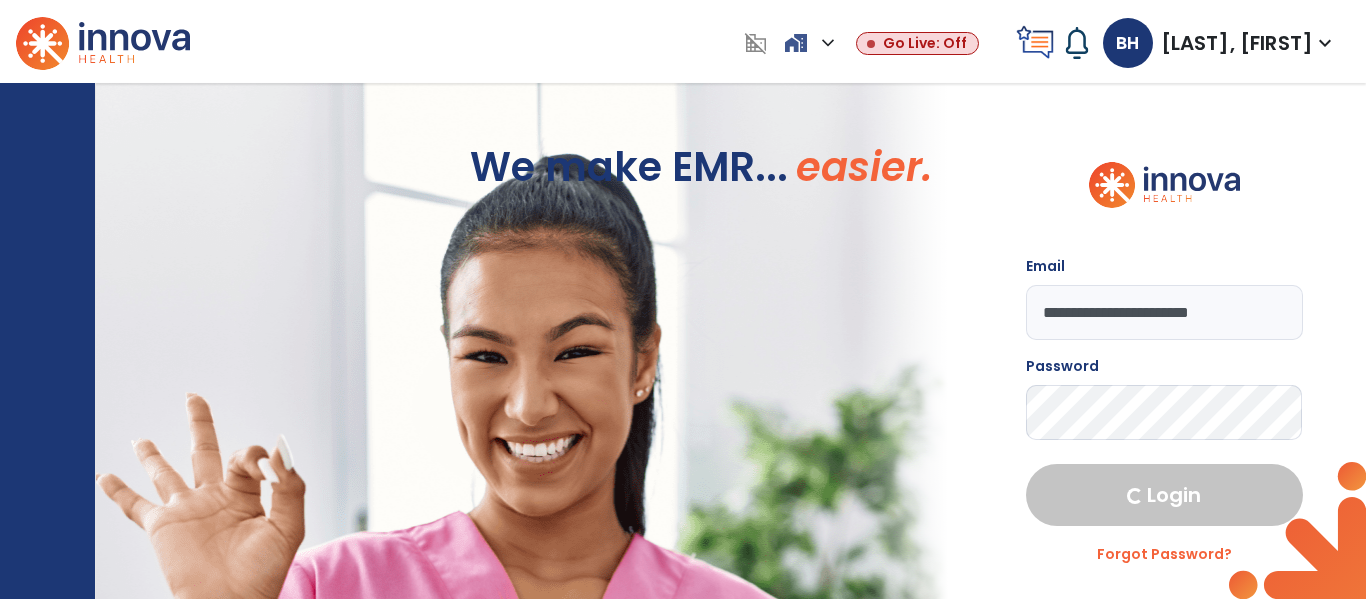 select on "****" 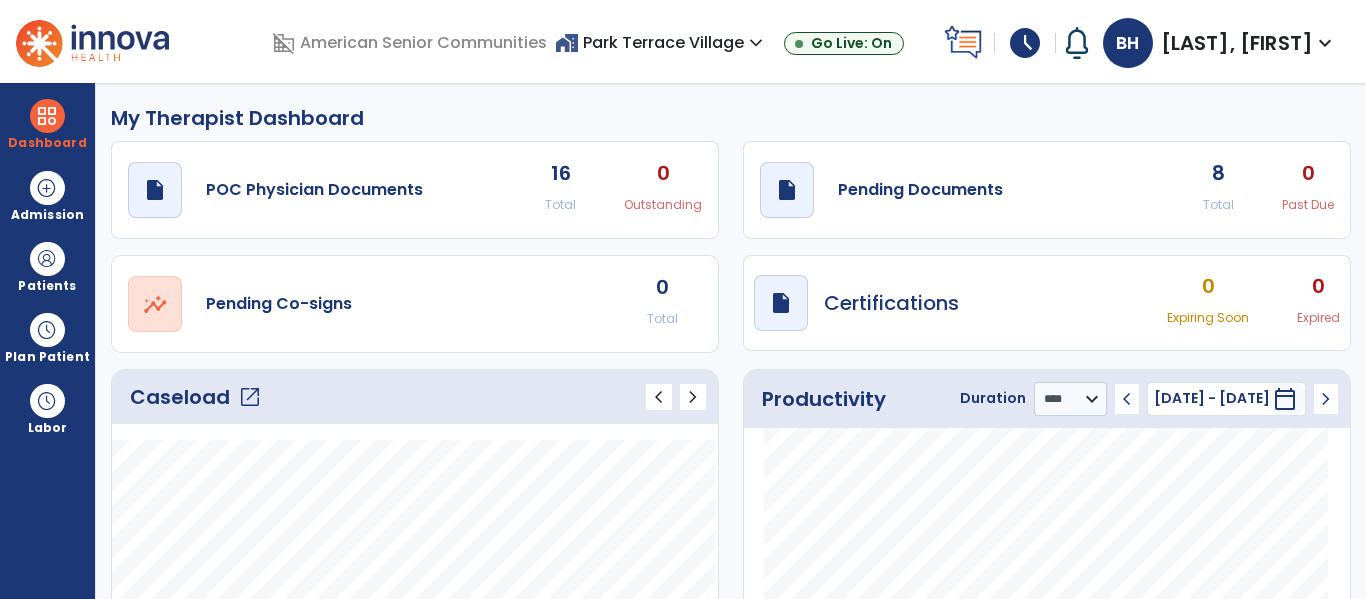 click on "open_in_new" 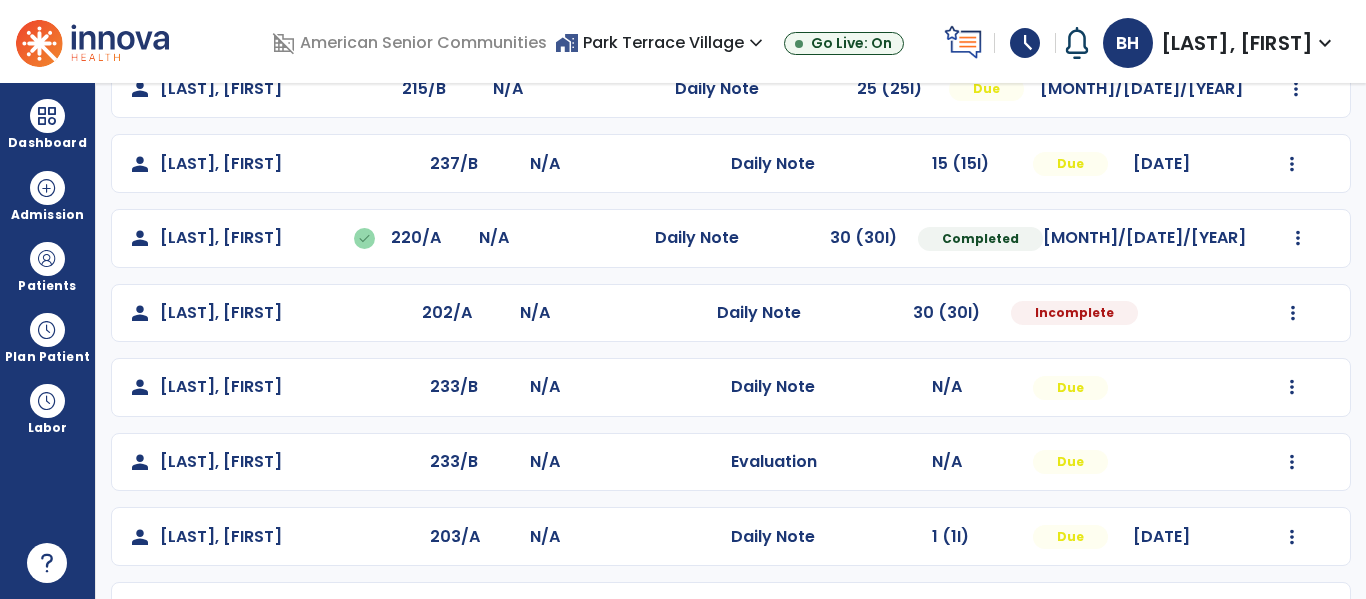 scroll, scrollTop: 356, scrollLeft: 0, axis: vertical 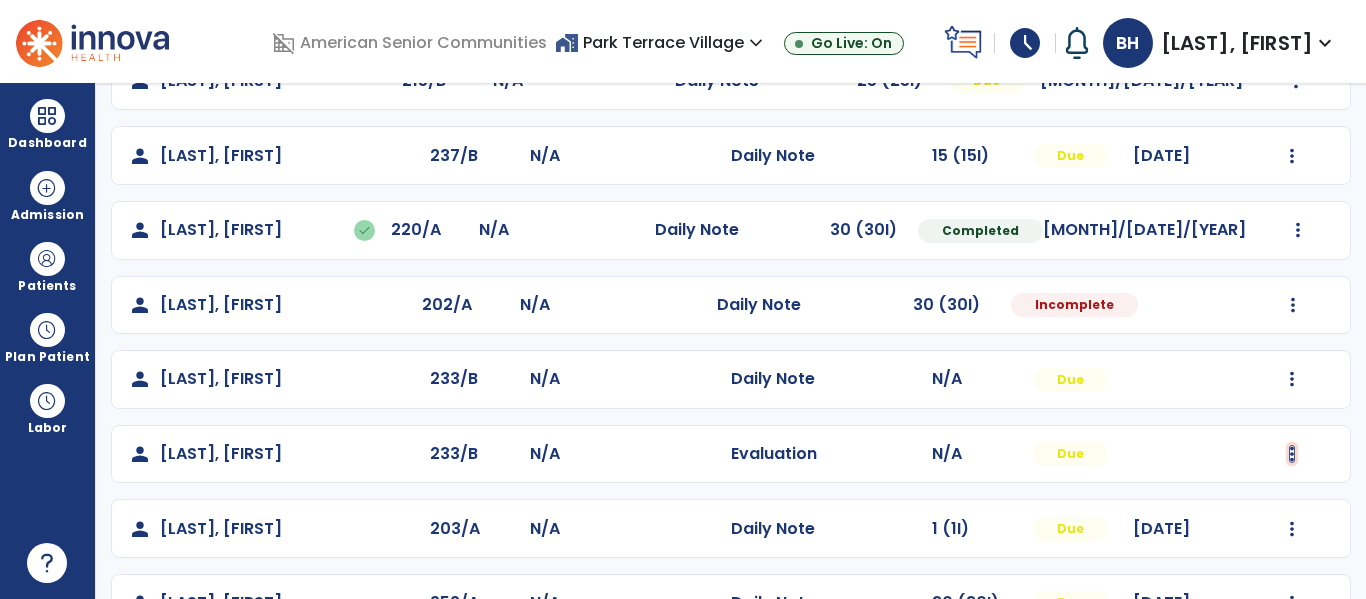 click at bounding box center (1293, -68) 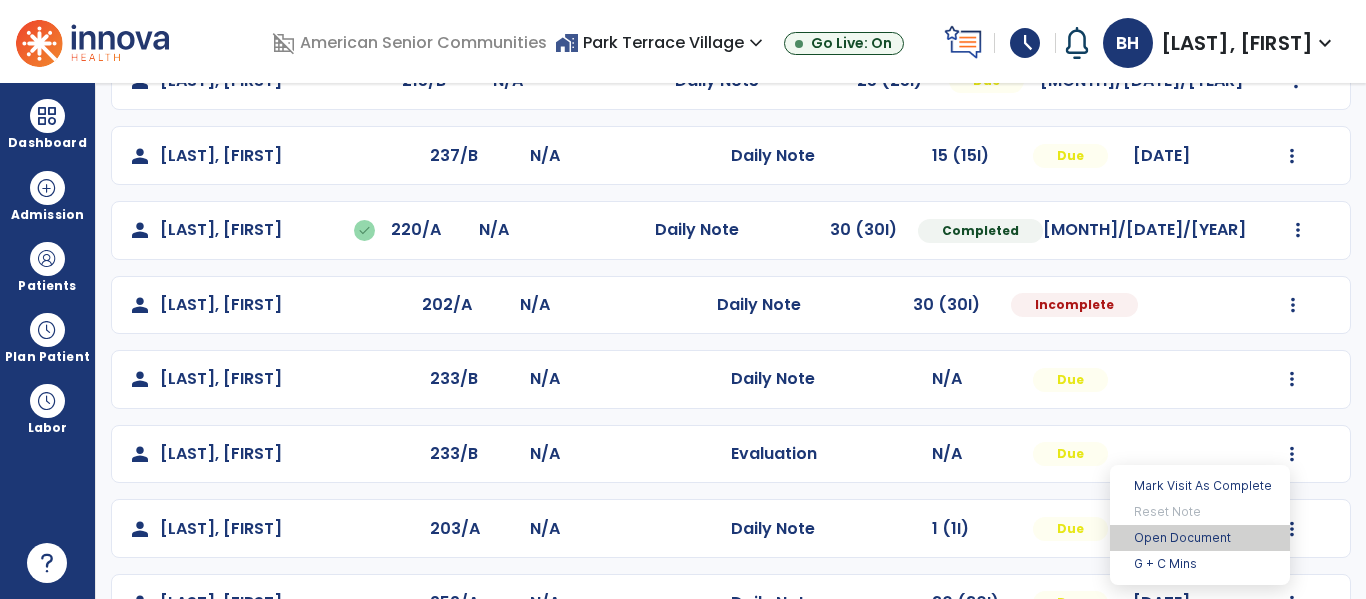 click on "Open Document" at bounding box center (1200, 538) 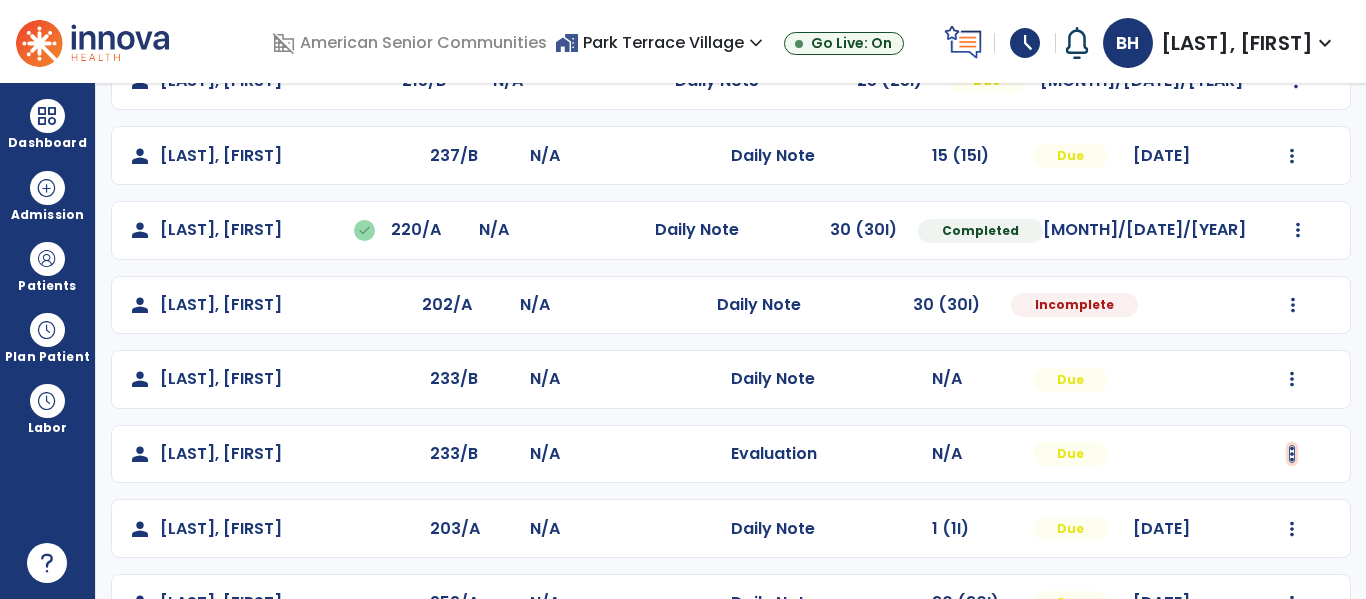 click at bounding box center (1293, -68) 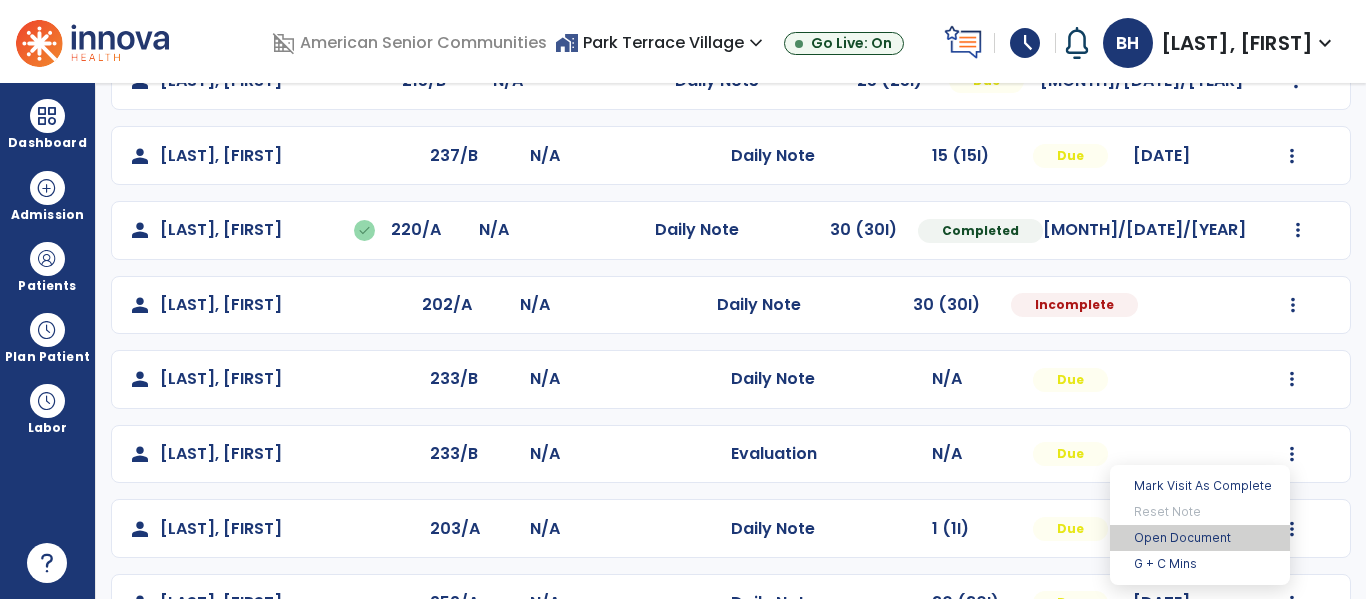 click on "Open Document" at bounding box center (1200, 538) 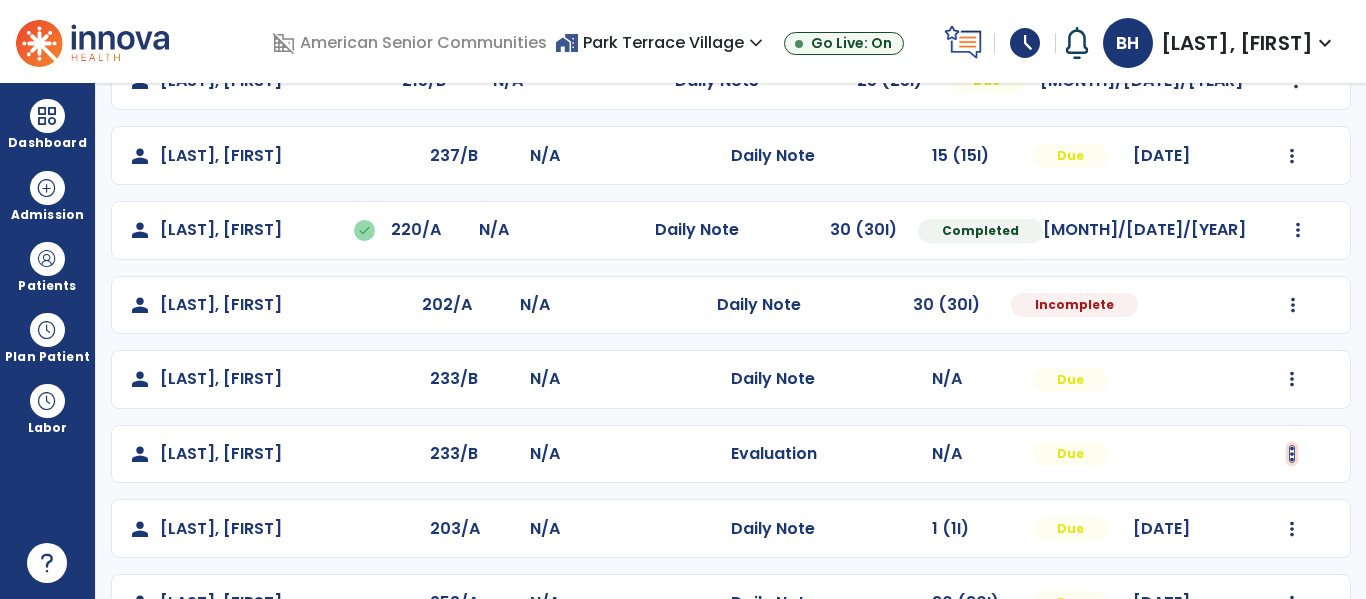 click at bounding box center [1293, -68] 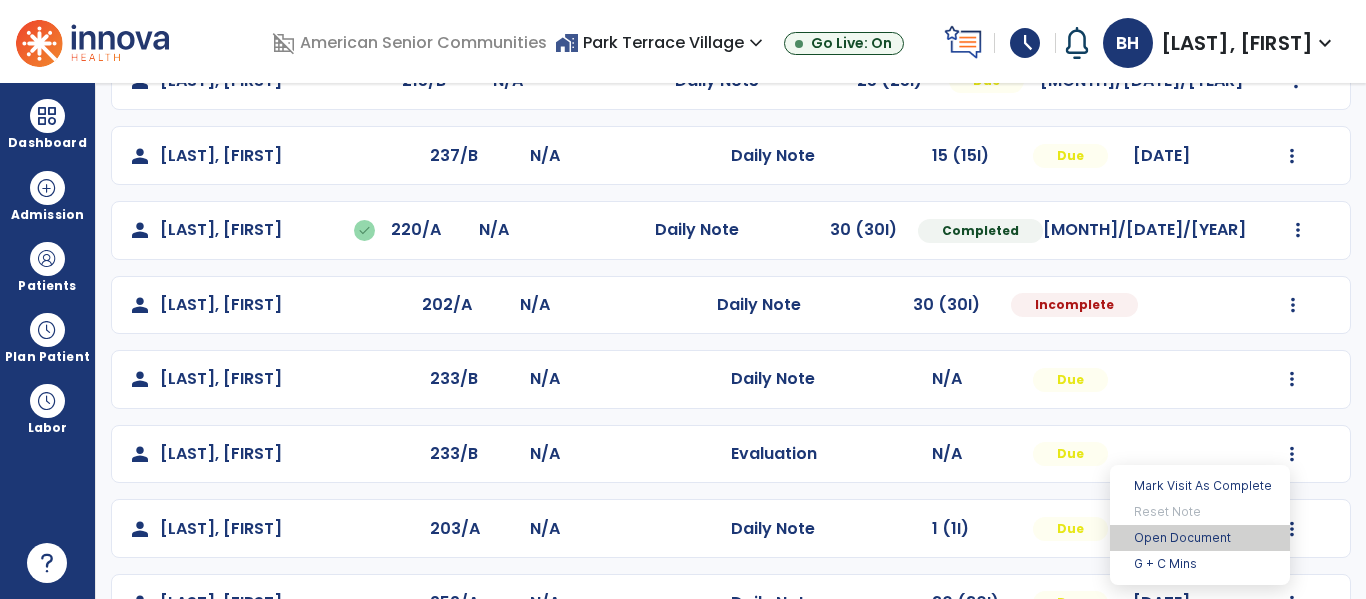 click on "Open Document" at bounding box center [1200, 538] 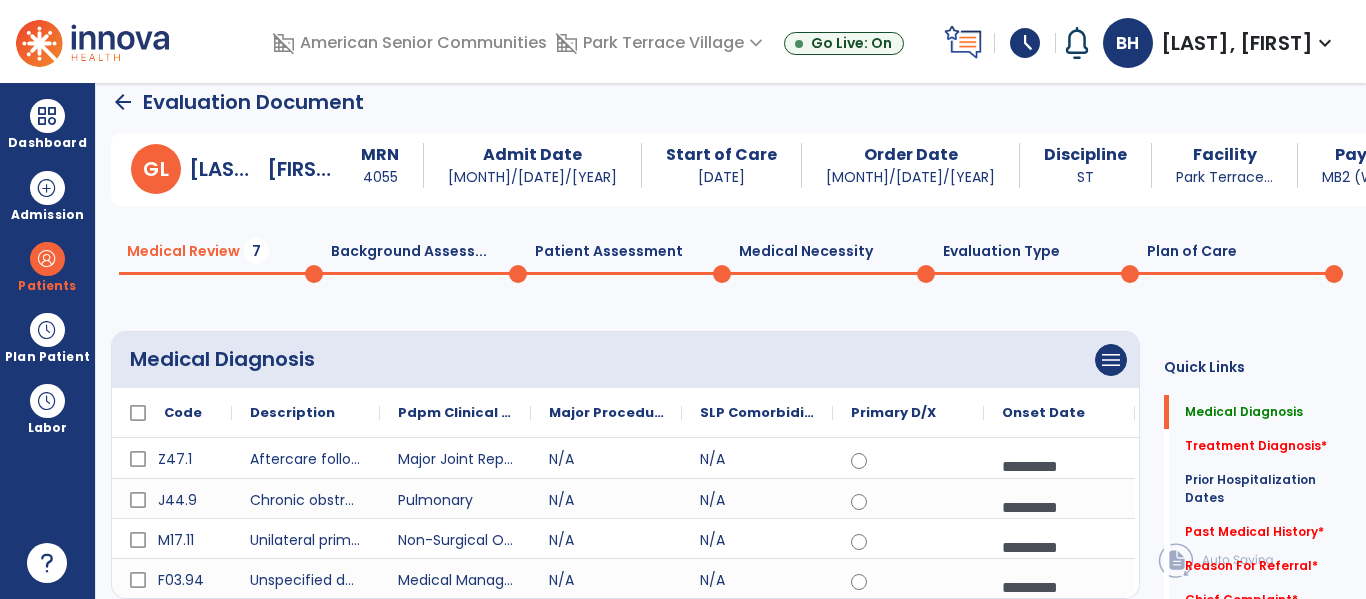 scroll, scrollTop: 0, scrollLeft: 0, axis: both 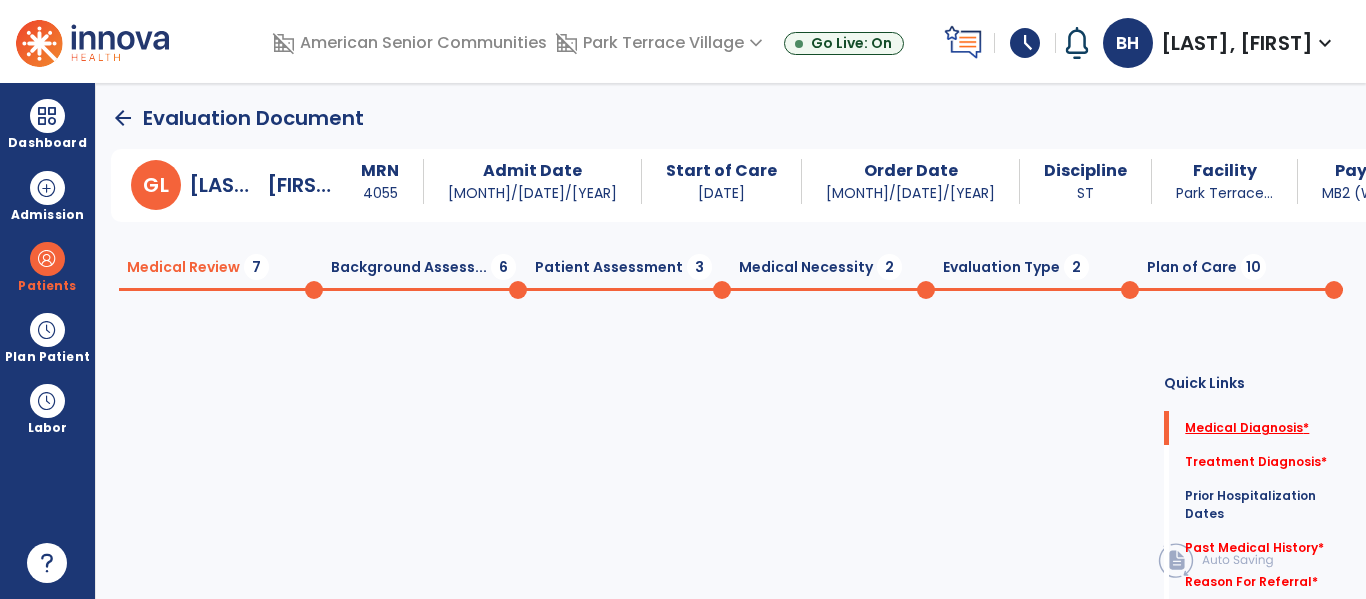 click on "Medical Diagnosis   *" 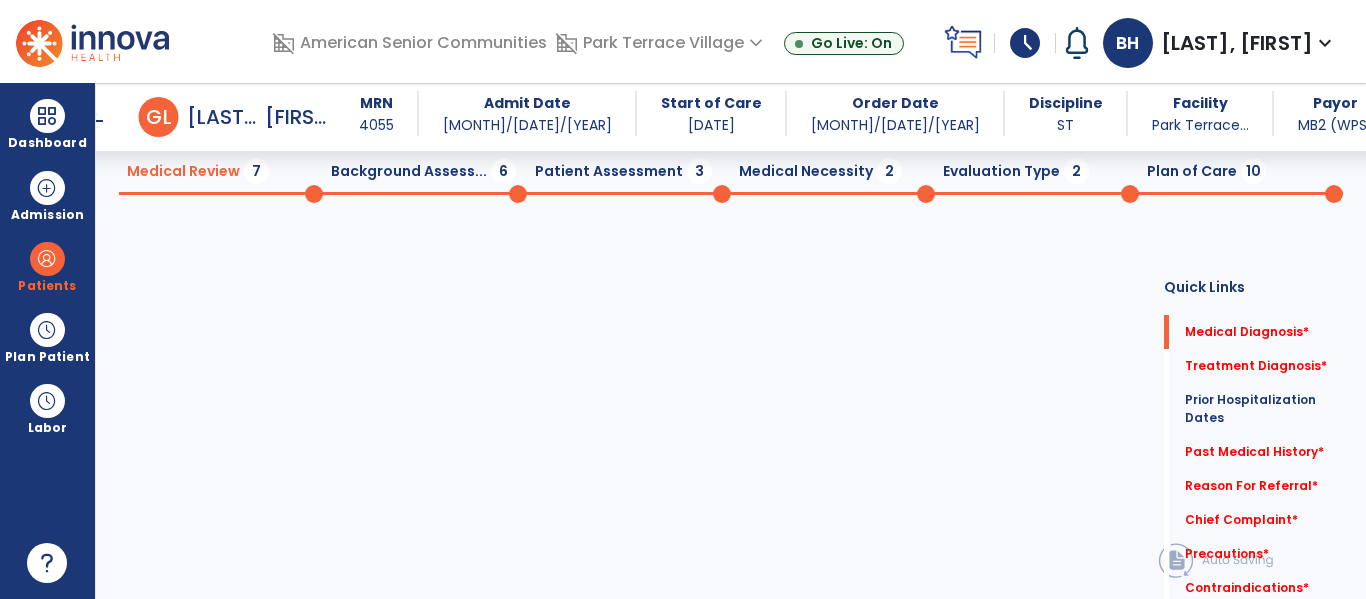 scroll, scrollTop: 0, scrollLeft: 0, axis: both 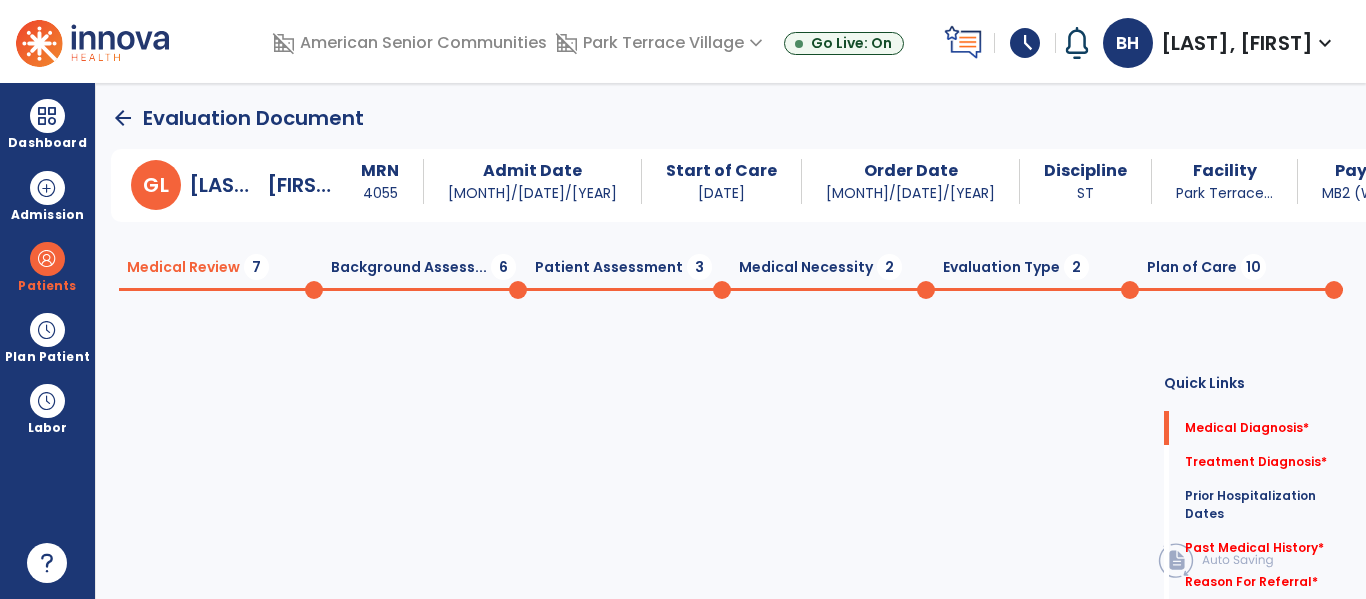click on "arrow_back" 